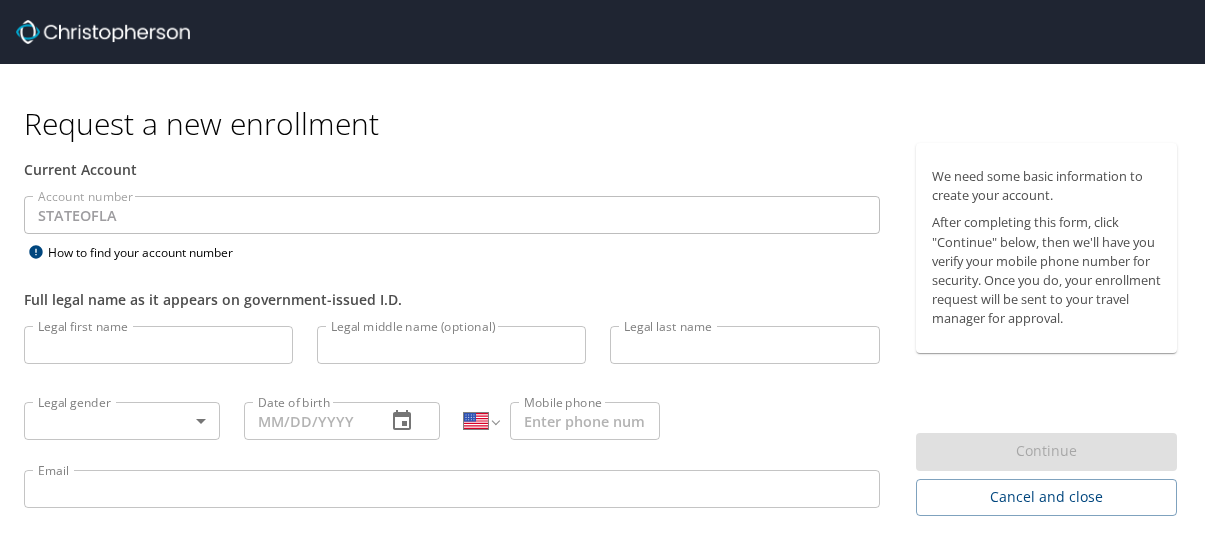 select on "US" 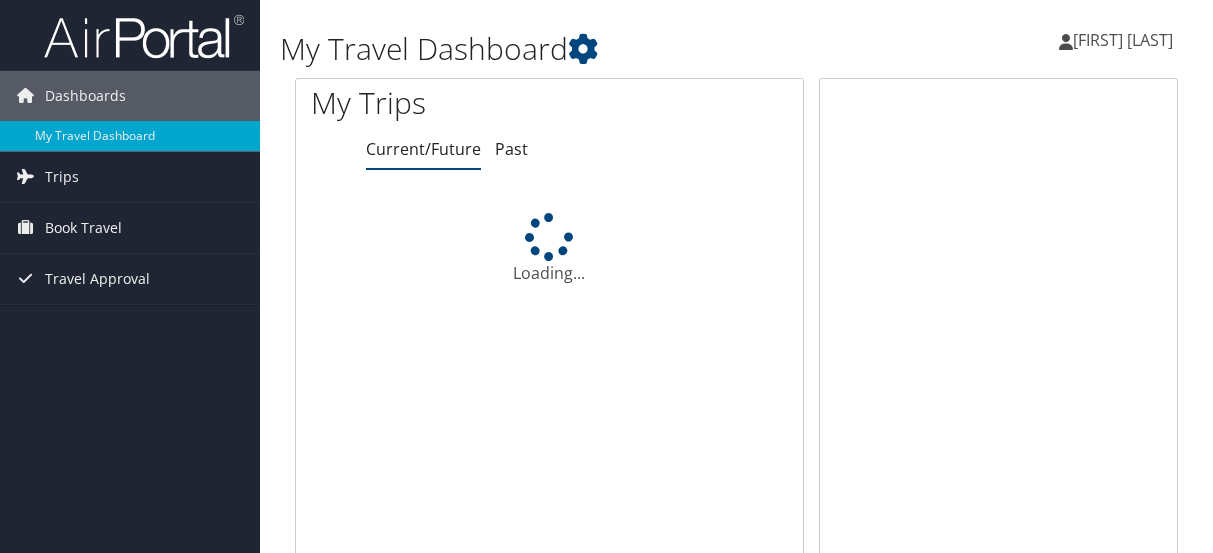 scroll, scrollTop: 0, scrollLeft: 0, axis: both 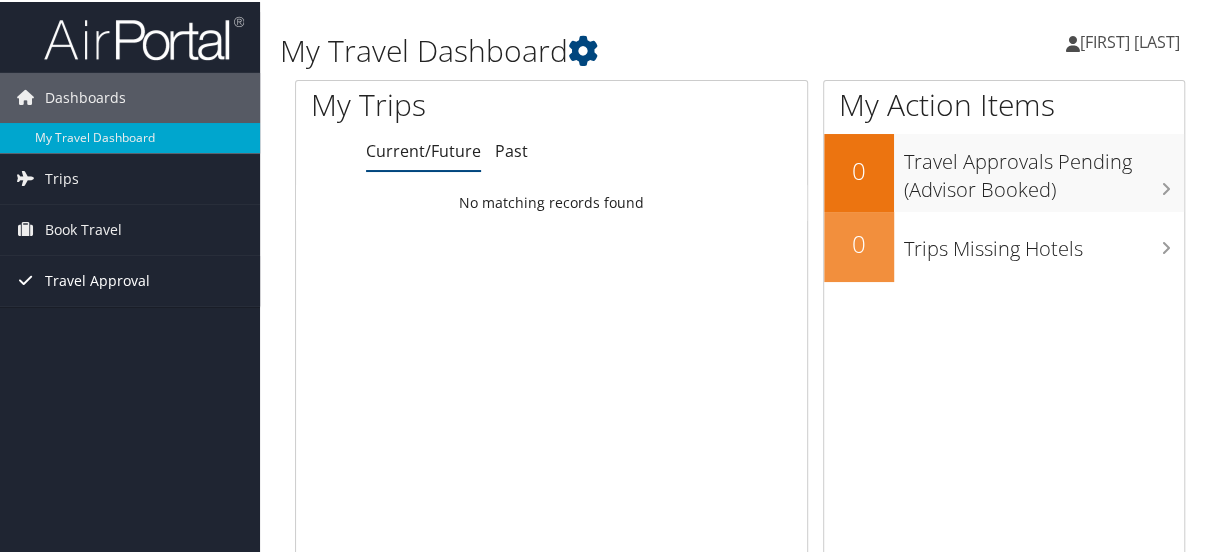 click on "Travel Approval" at bounding box center [97, 279] 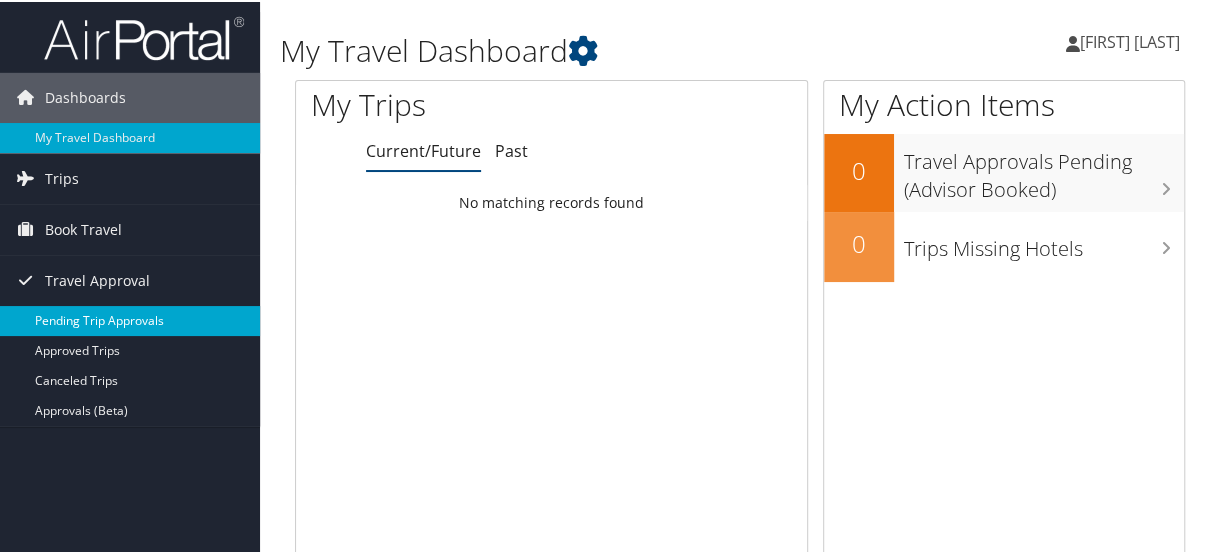 click on "Pending Trip Approvals" at bounding box center (130, 319) 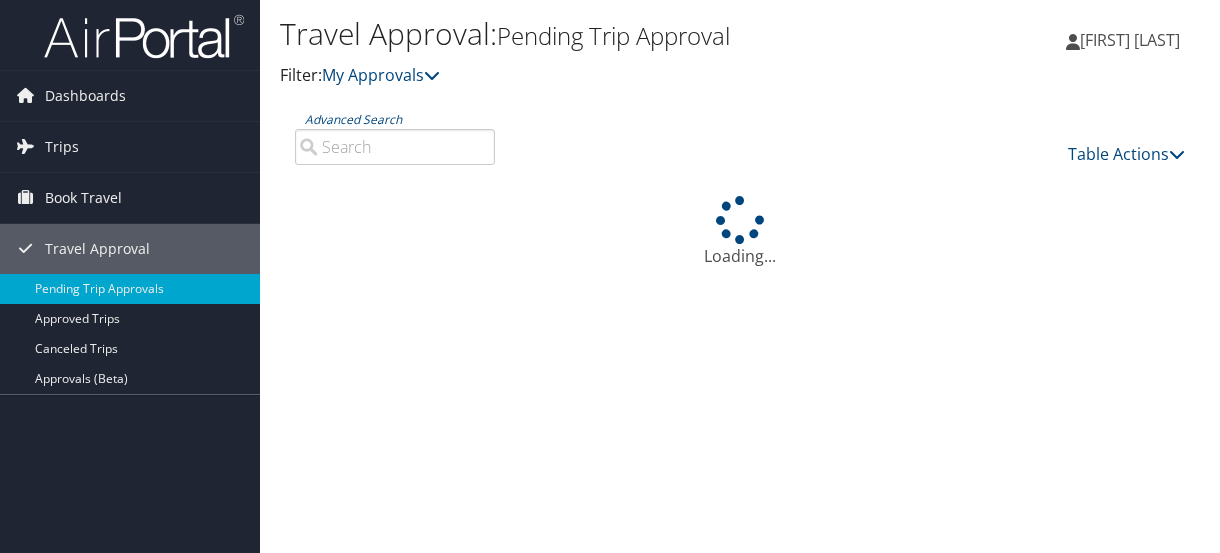 scroll, scrollTop: 0, scrollLeft: 0, axis: both 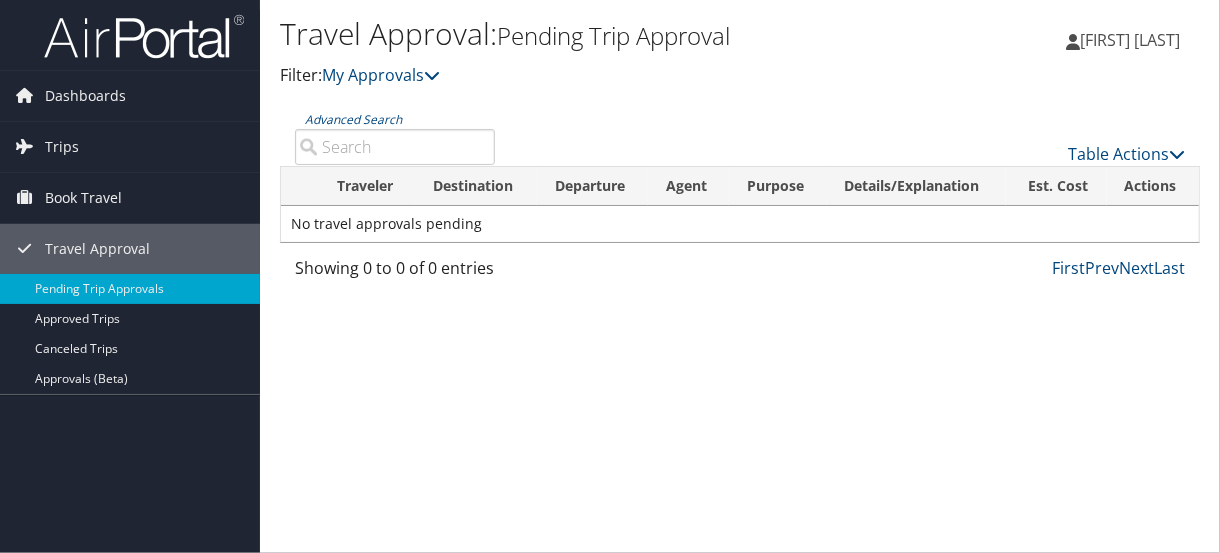 click on "[FIRST] [LAST]" at bounding box center (1130, 40) 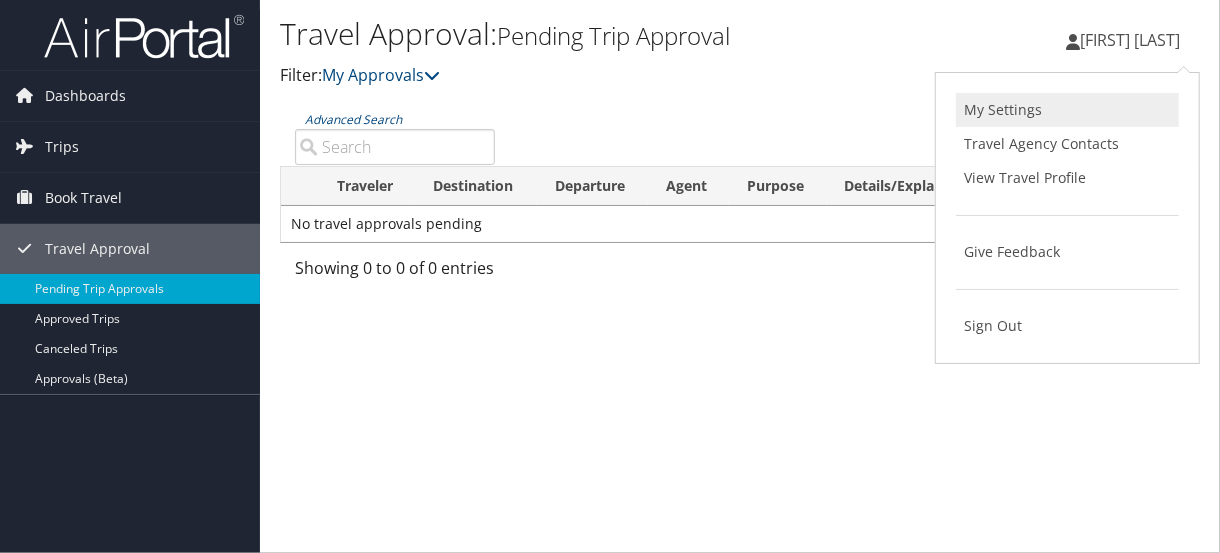 click on "My Settings" at bounding box center (1067, 110) 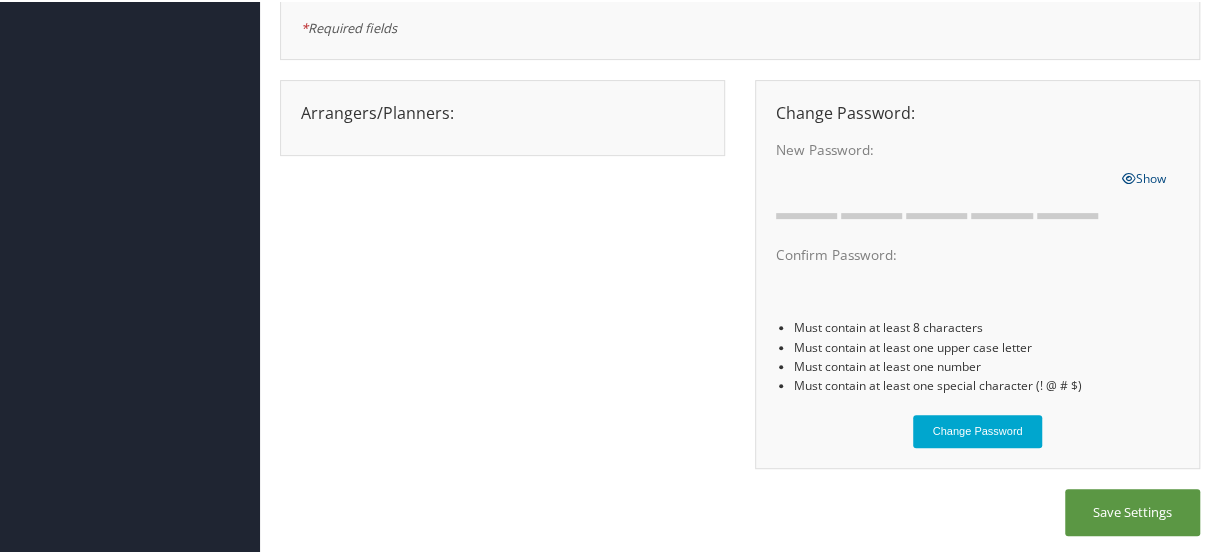 scroll, scrollTop: 0, scrollLeft: 0, axis: both 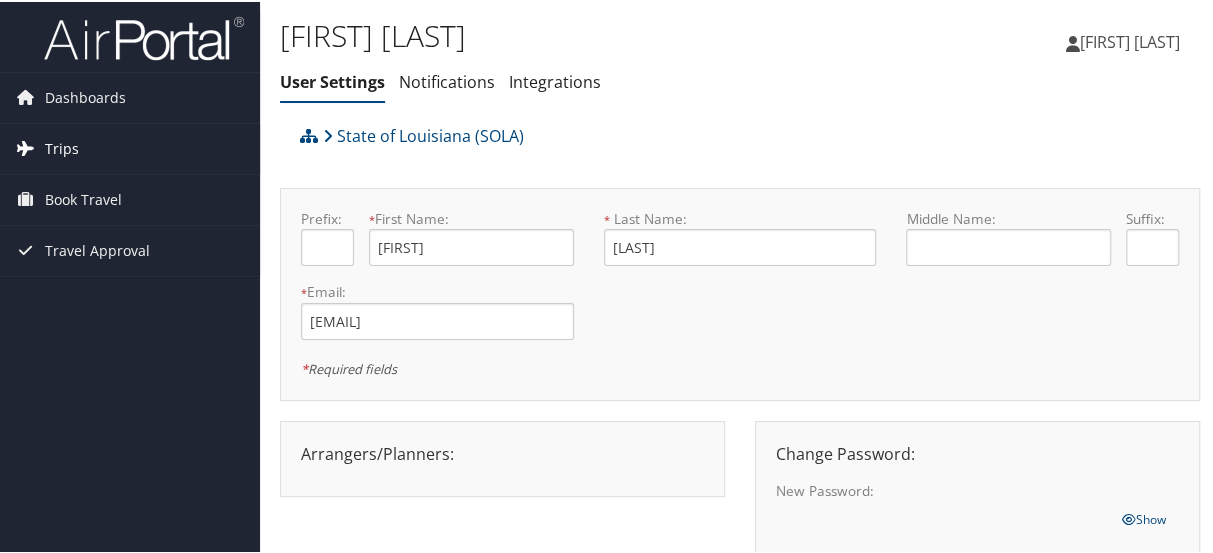 click on "Trips" at bounding box center [62, 147] 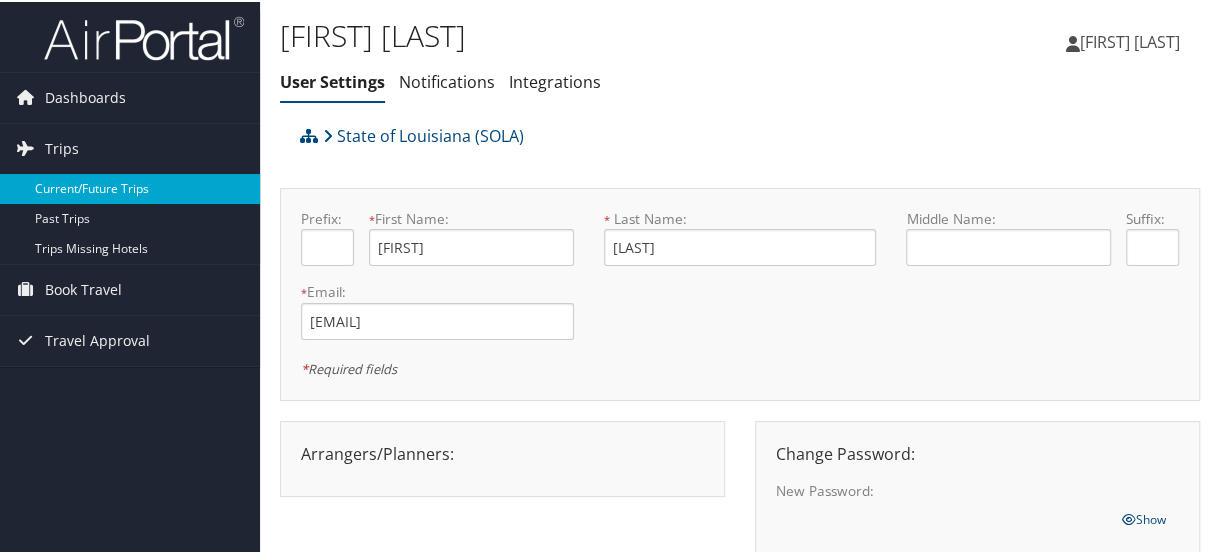 click on "Current/Future Trips" at bounding box center [130, 187] 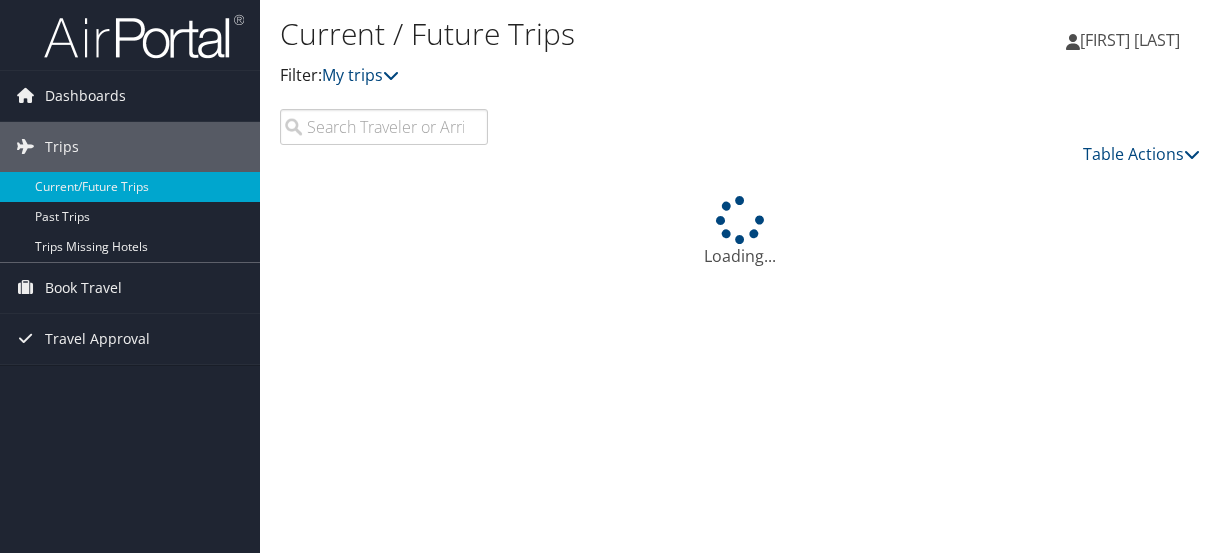 scroll, scrollTop: 0, scrollLeft: 0, axis: both 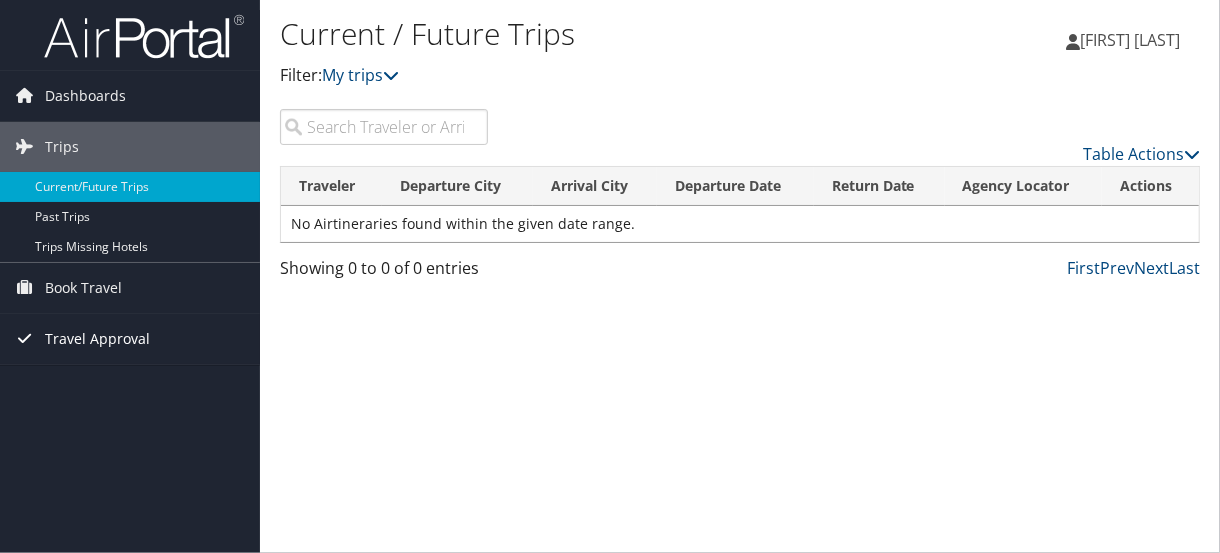 click on "Travel Approval" at bounding box center (97, 339) 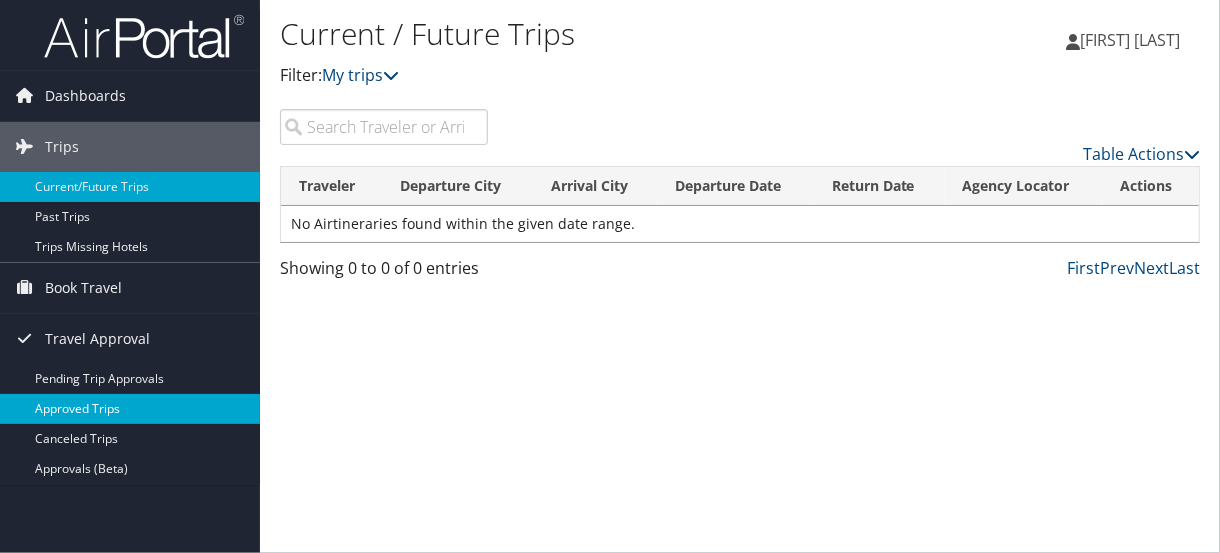 click on "Approved Trips" at bounding box center [130, 409] 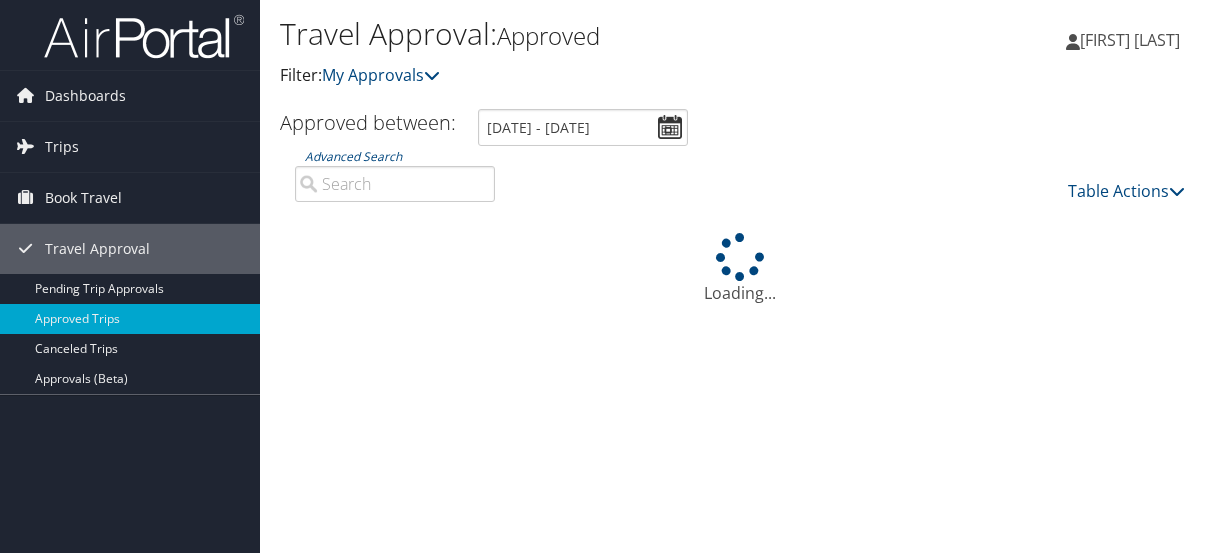 scroll, scrollTop: 0, scrollLeft: 0, axis: both 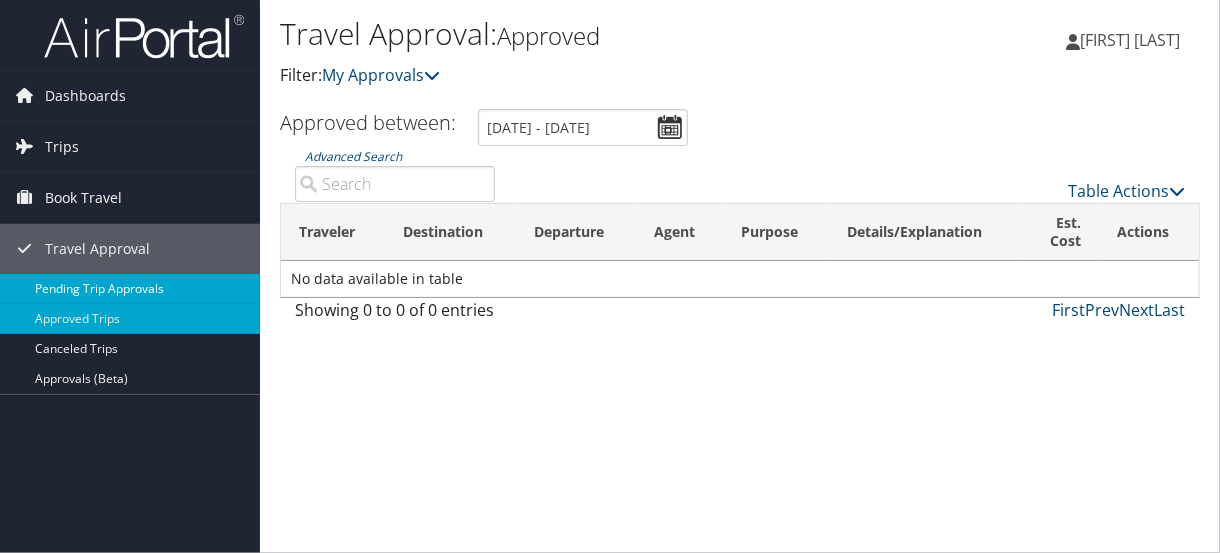 click on "Pending Trip Approvals" at bounding box center [130, 289] 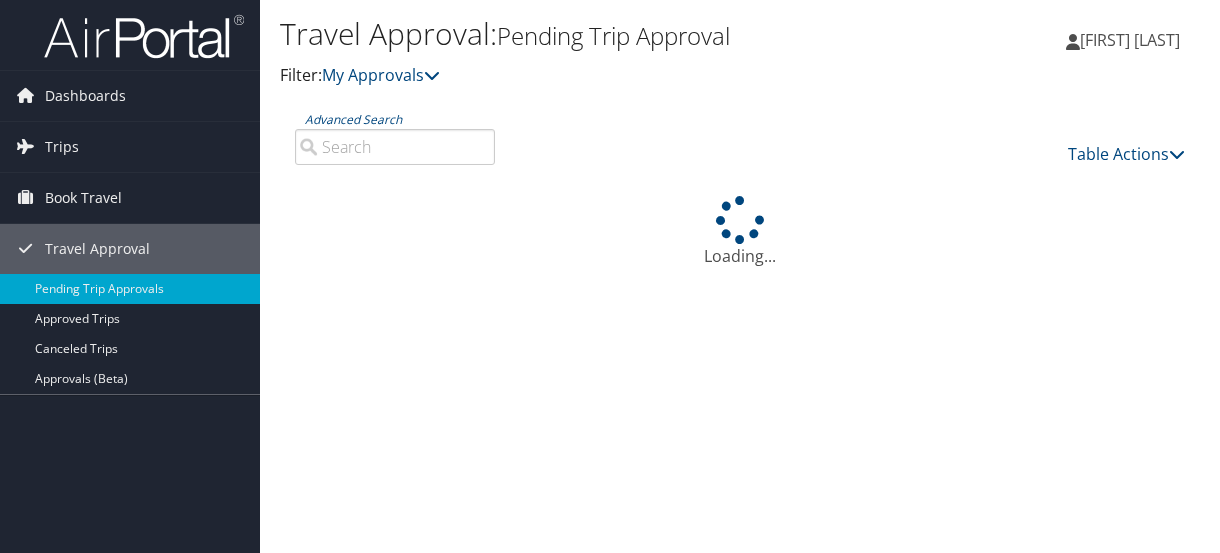scroll, scrollTop: 0, scrollLeft: 0, axis: both 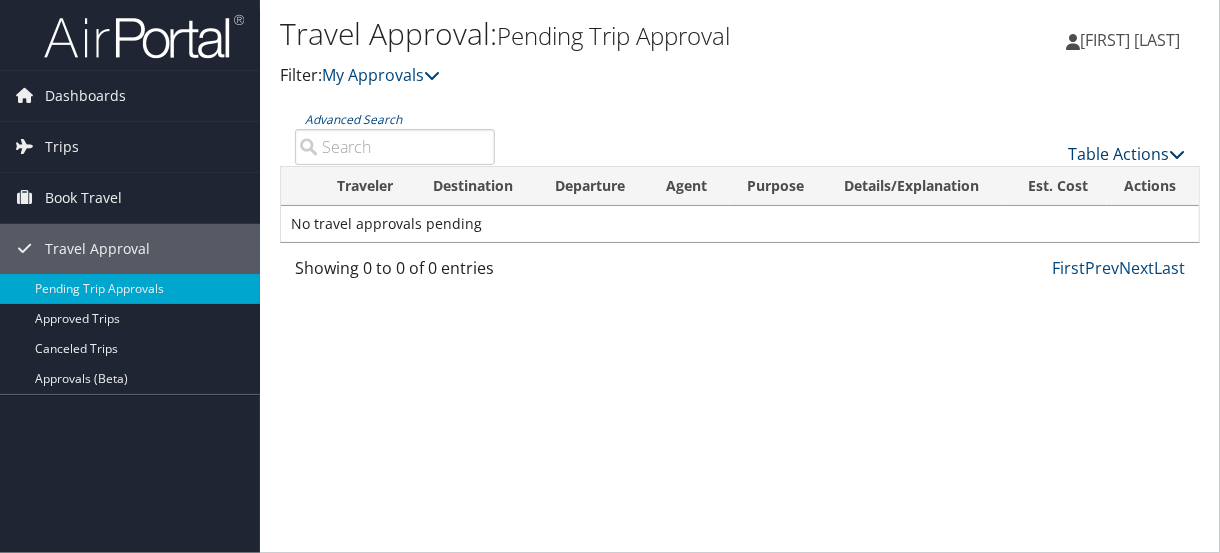 click on "Table Actions" at bounding box center (1126, 154) 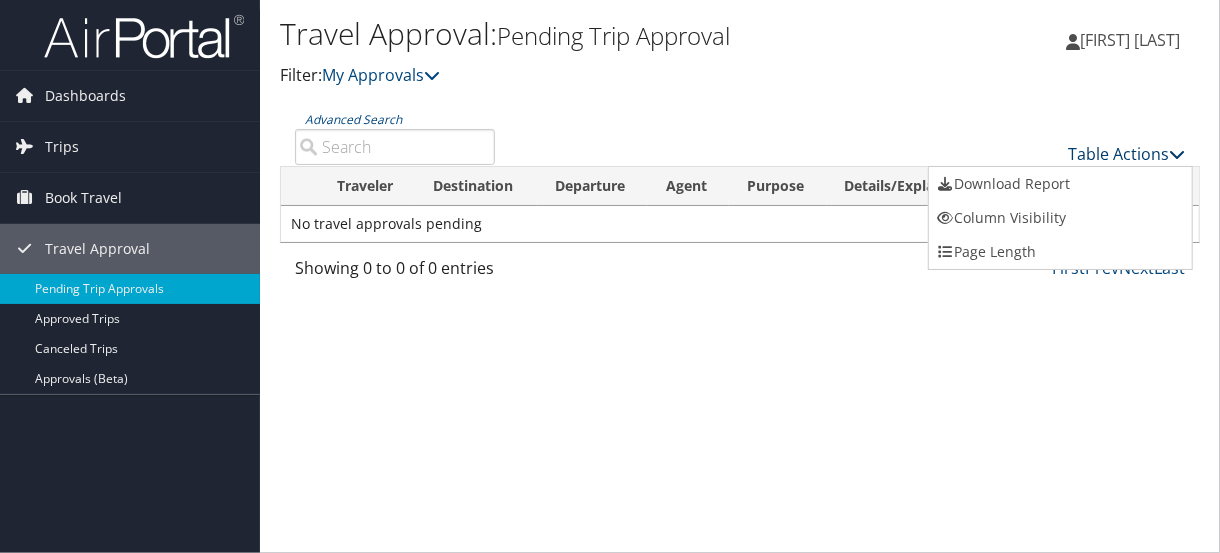 click at bounding box center (610, 276) 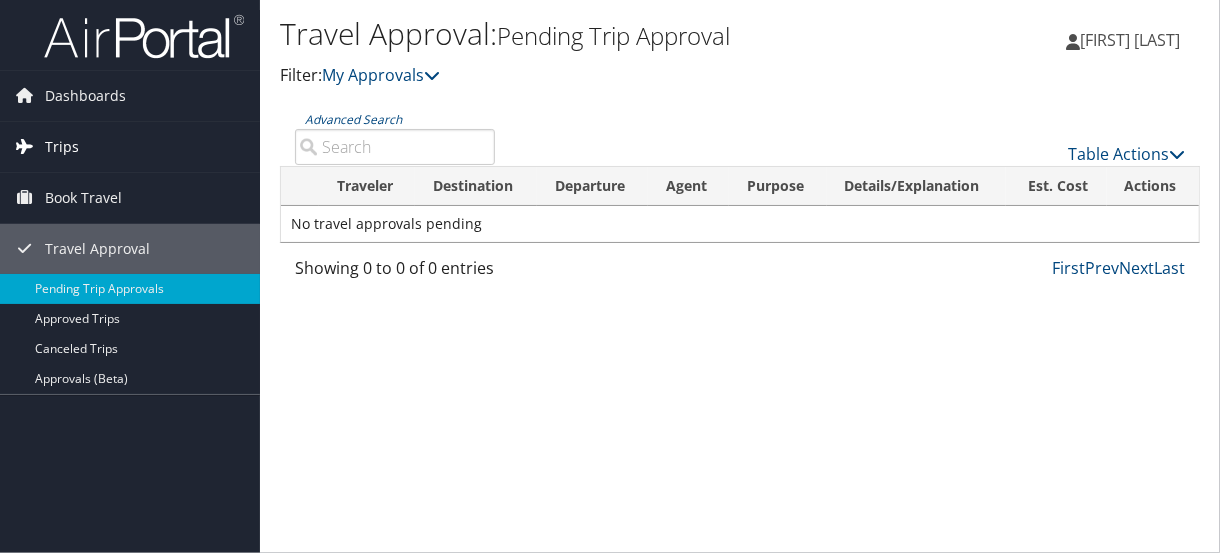 click on "Trips" at bounding box center [62, 147] 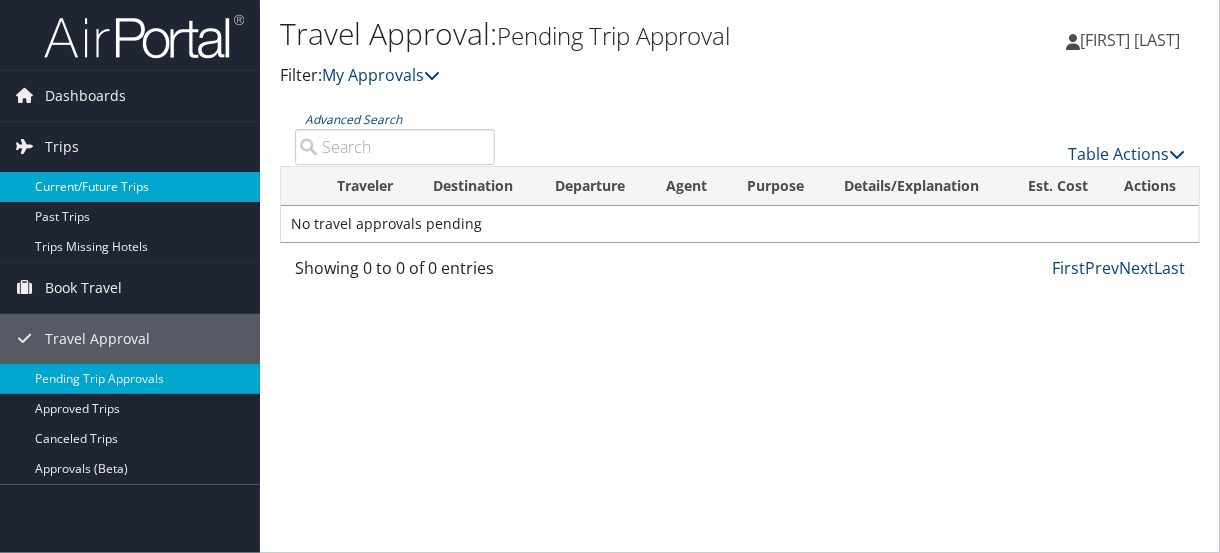 click on "Current/Future Trips" at bounding box center [130, 187] 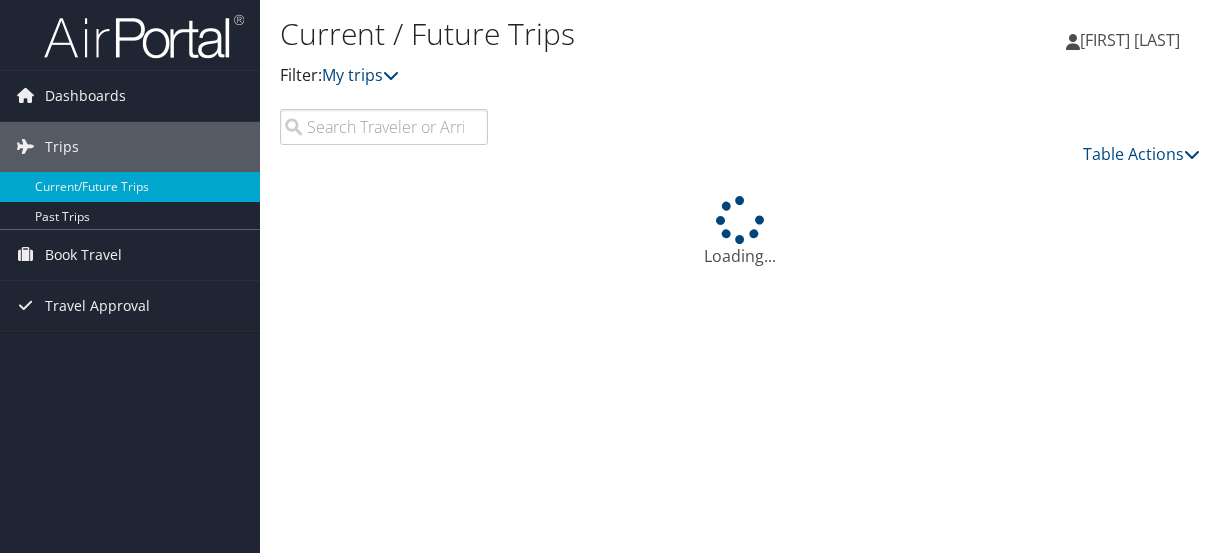 scroll, scrollTop: 0, scrollLeft: 0, axis: both 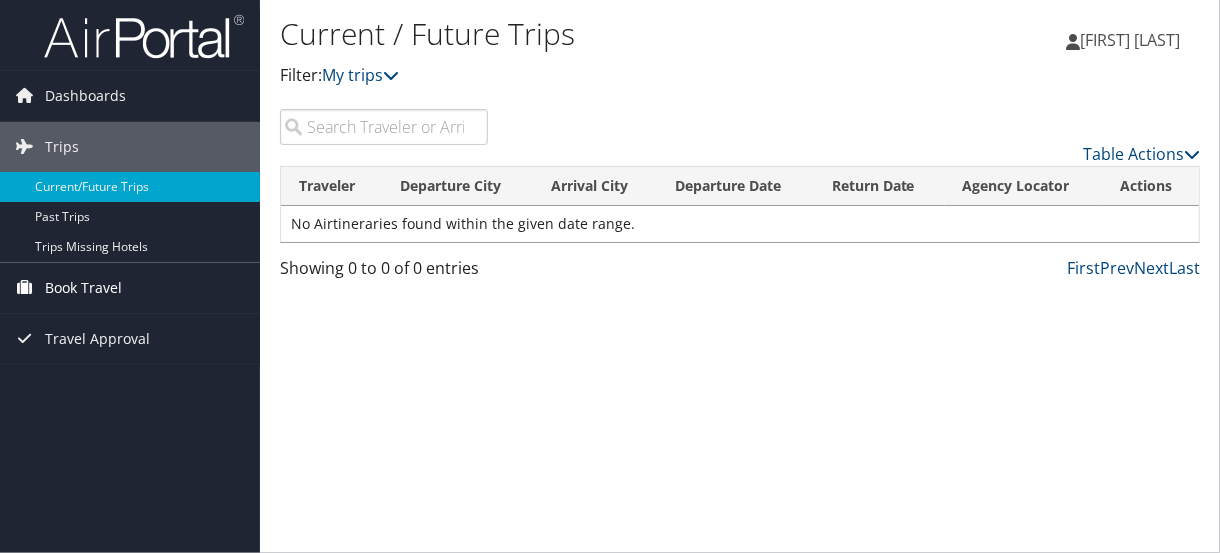 click on "Book Travel" at bounding box center (83, 288) 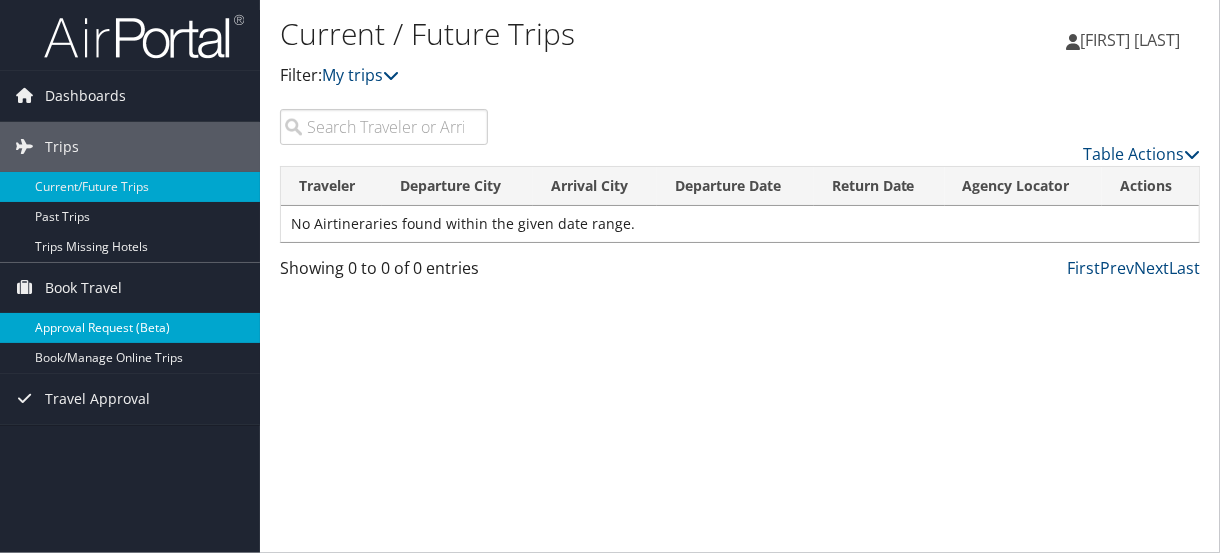 click on "Approval Request (Beta)" at bounding box center [130, 328] 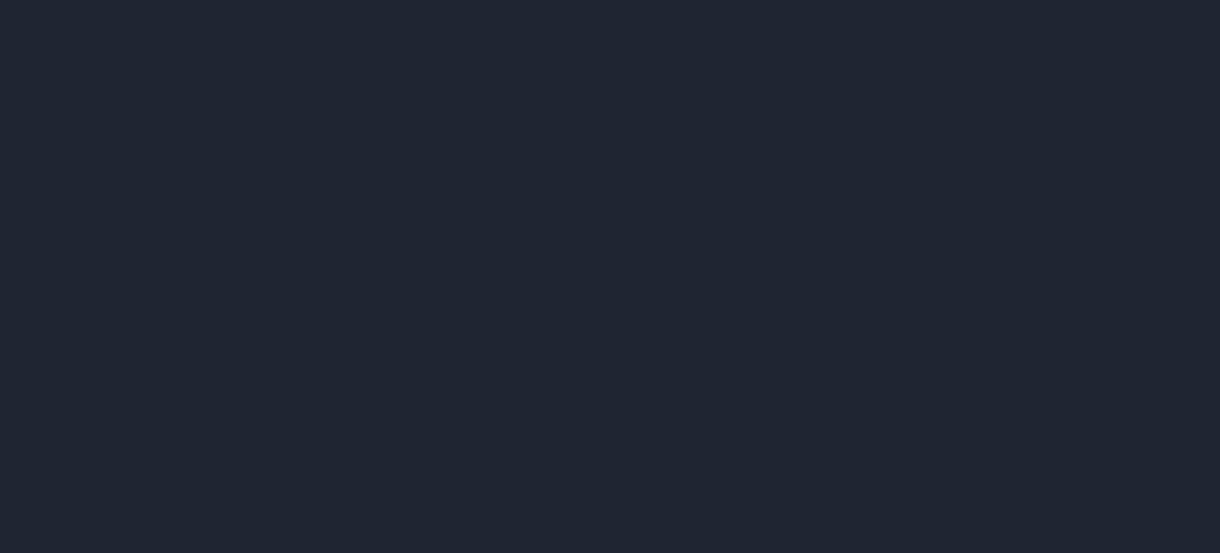 scroll, scrollTop: 0, scrollLeft: 0, axis: both 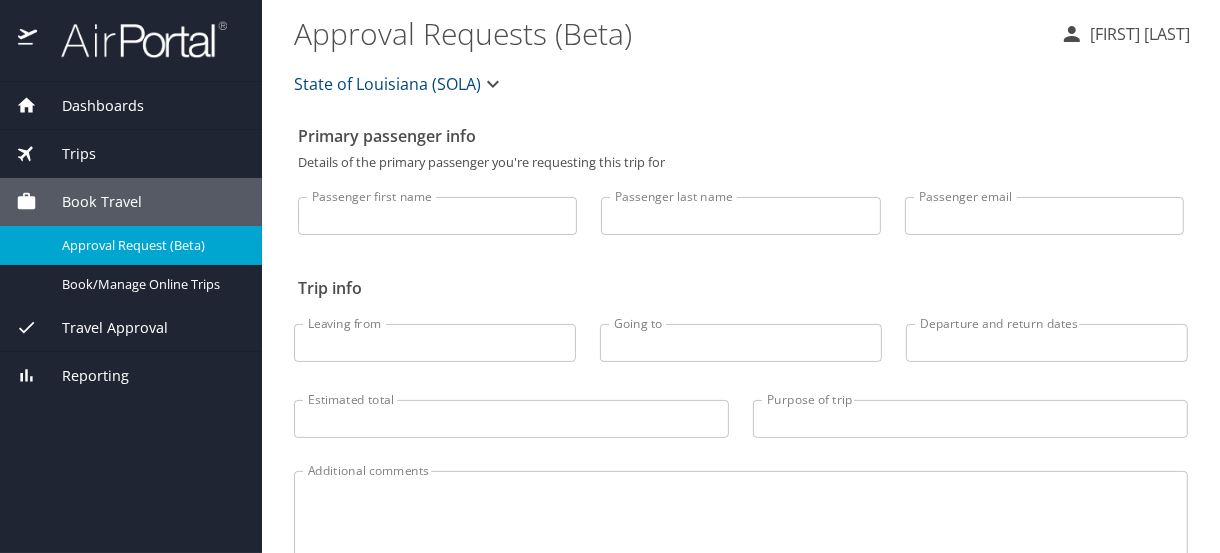 click on "Travel Approval" at bounding box center (102, 328) 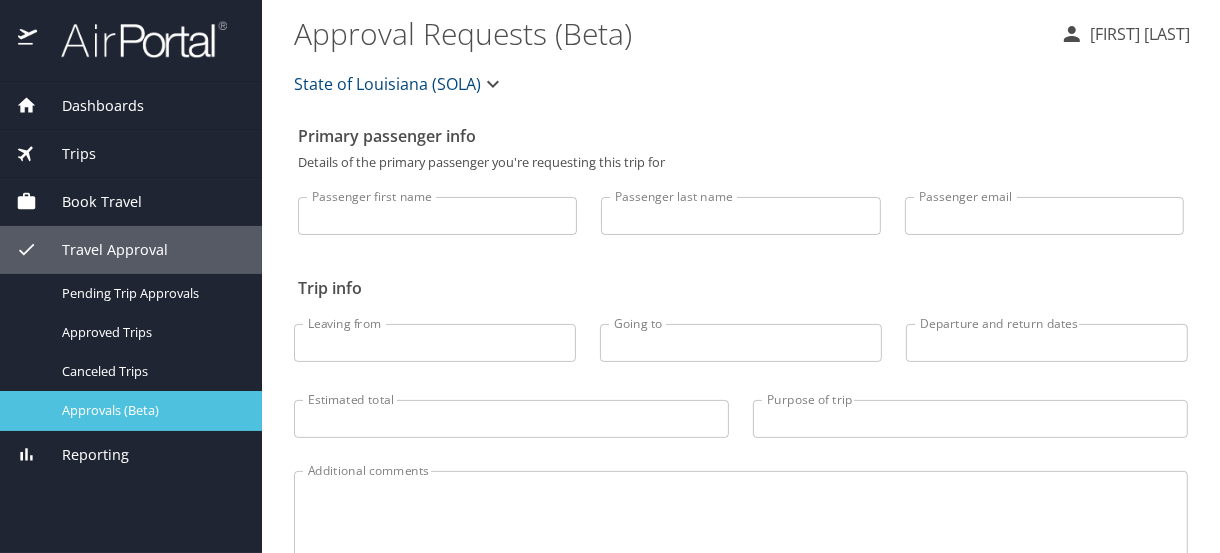 click on "Approvals (Beta)" at bounding box center [150, 410] 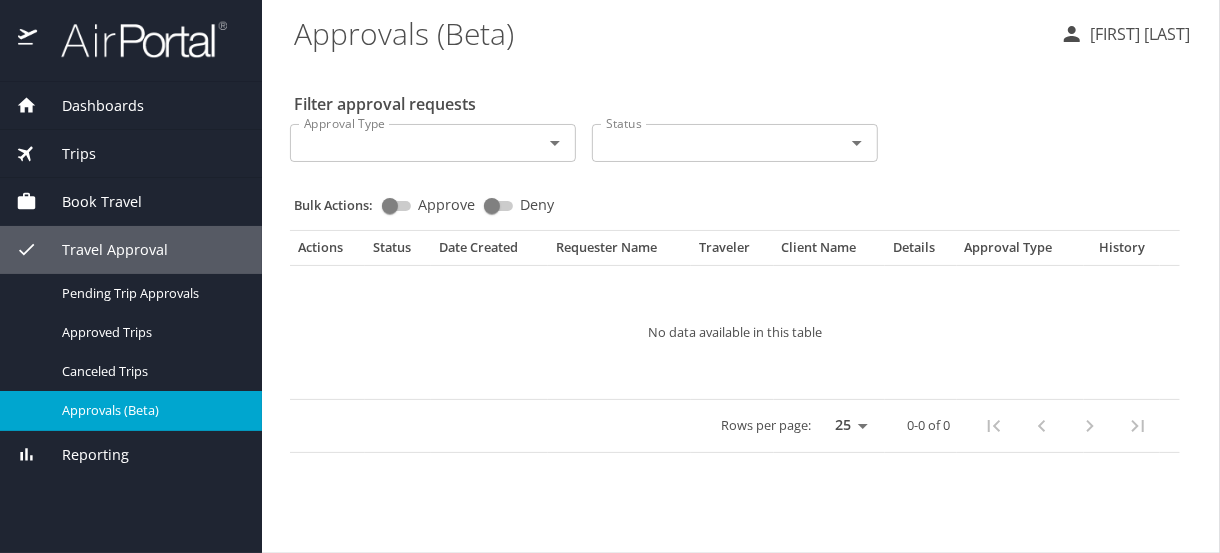 click on "Dashboards" at bounding box center (90, 106) 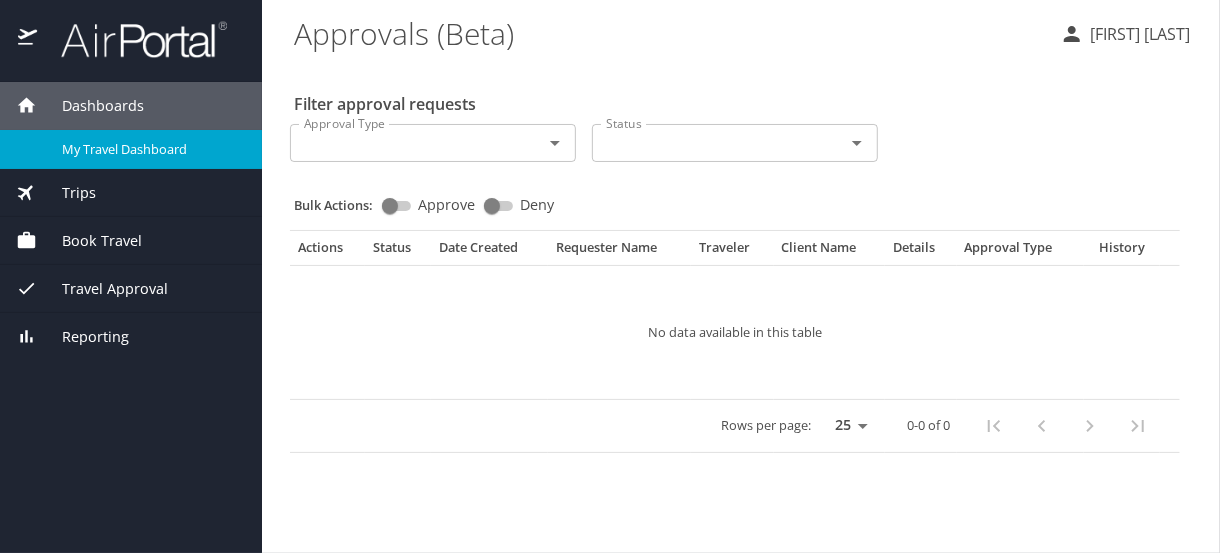 click on "My Travel Dashboard" at bounding box center (150, 149) 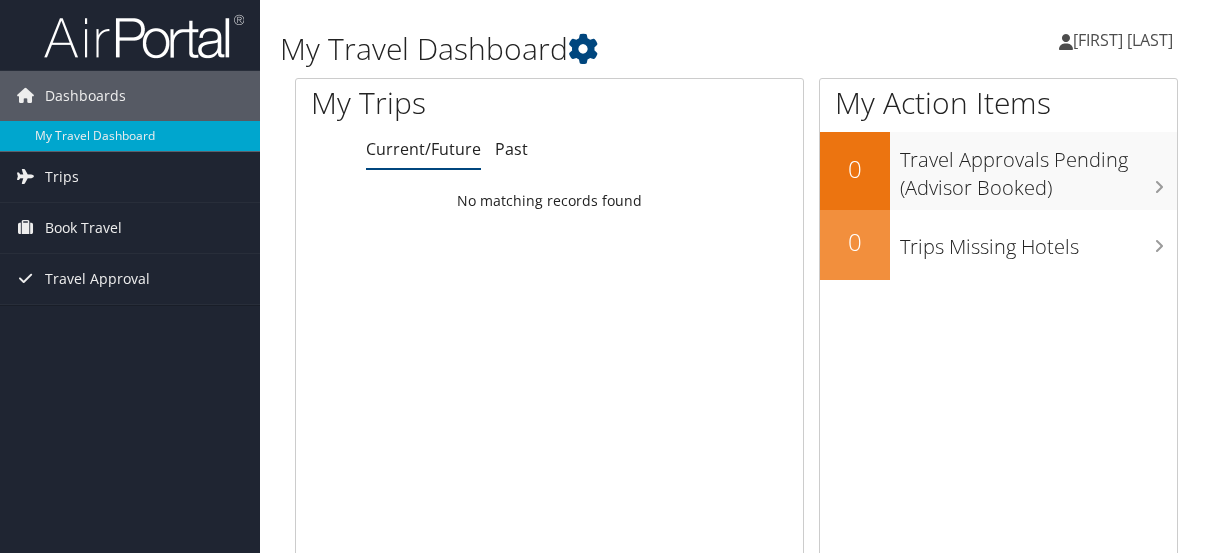scroll, scrollTop: 0, scrollLeft: 0, axis: both 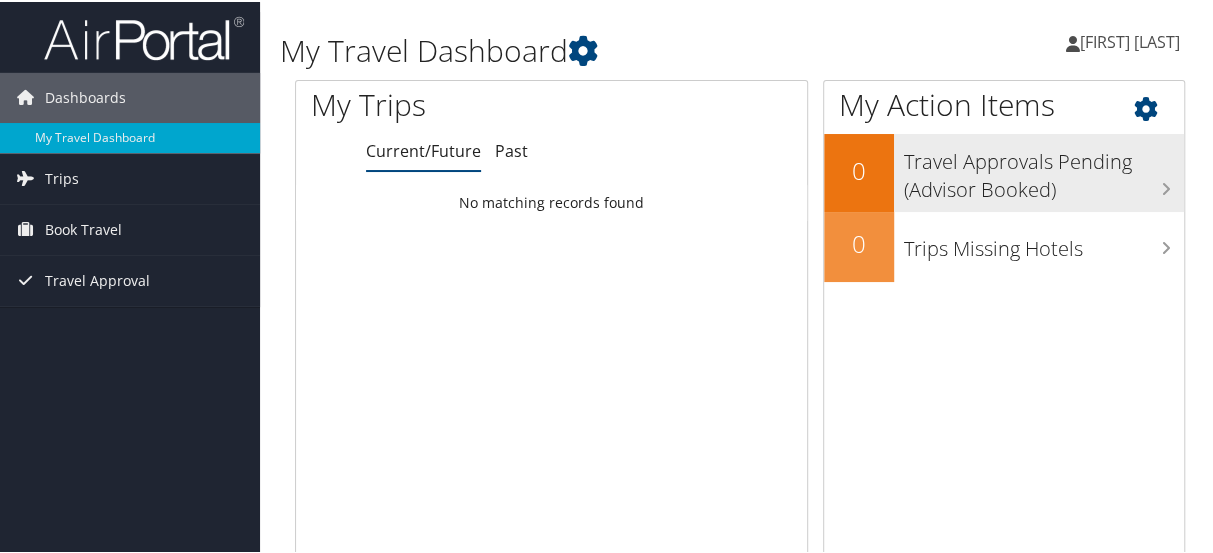 click at bounding box center (1166, 187) 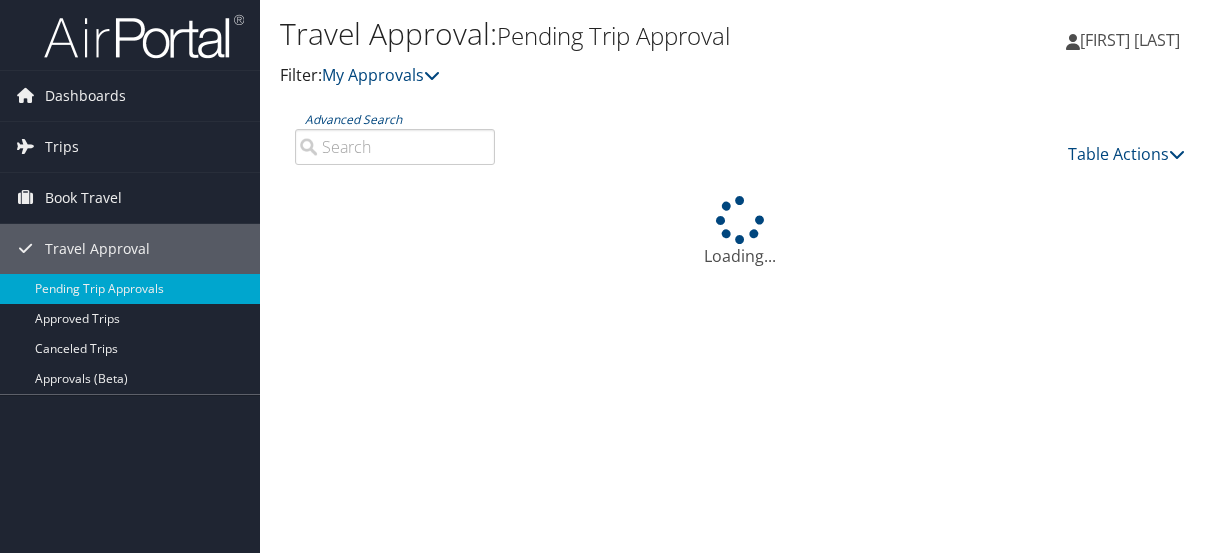 scroll, scrollTop: 0, scrollLeft: 0, axis: both 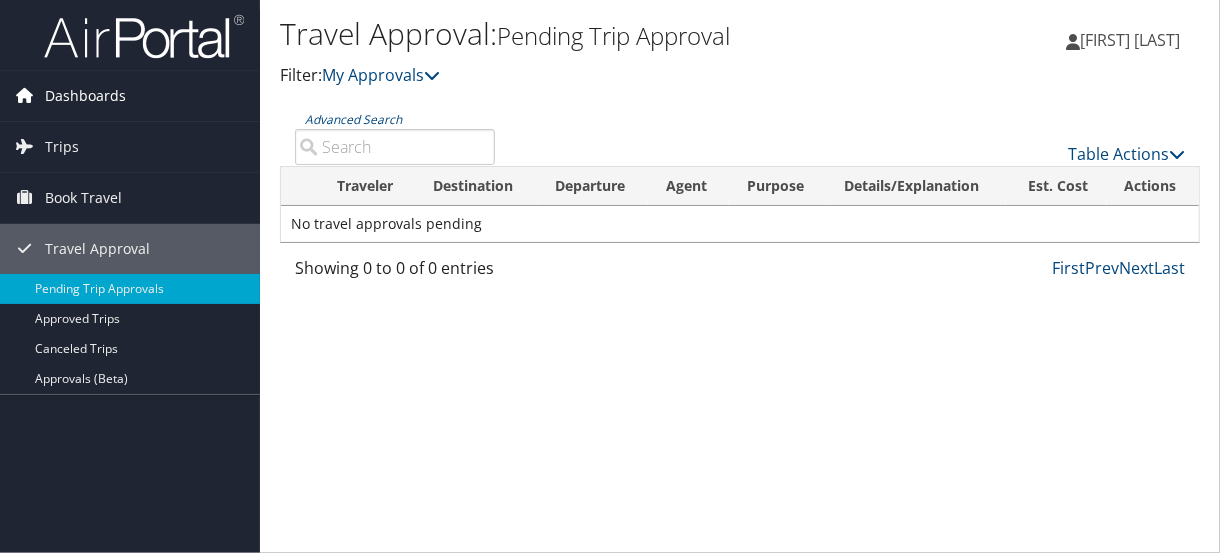 click on "Dashboards" at bounding box center [85, 96] 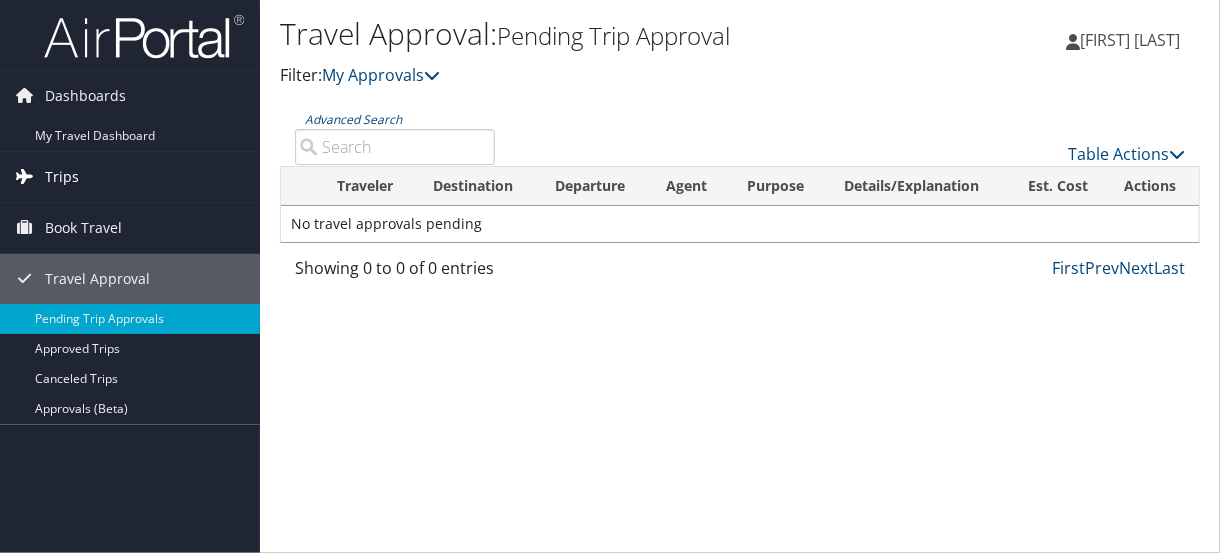click on "Trips" at bounding box center [62, 177] 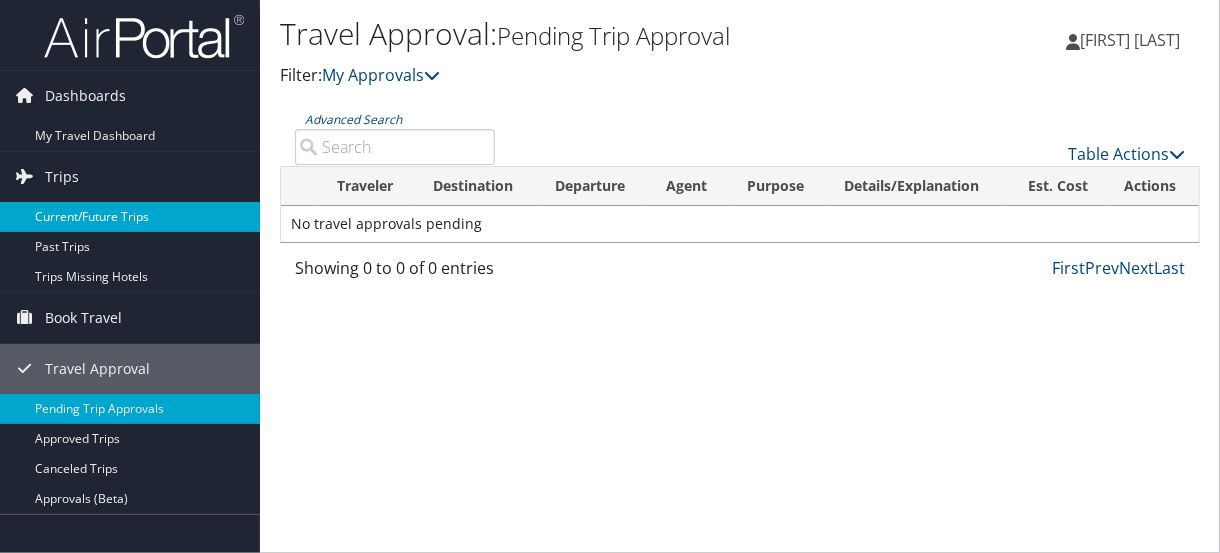 click on "Current/Future Trips" at bounding box center (130, 217) 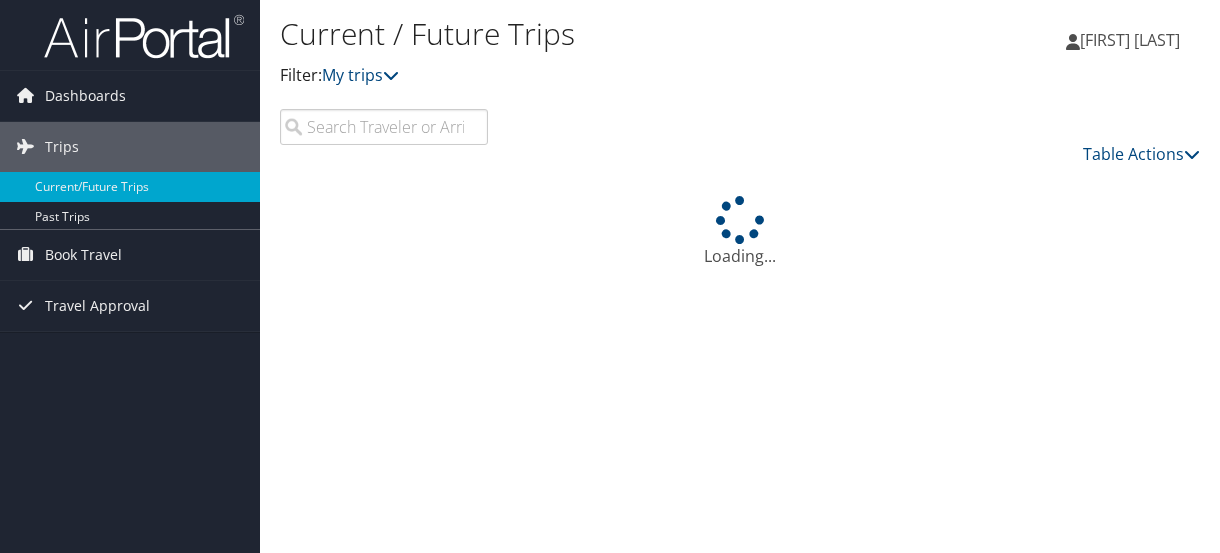 scroll, scrollTop: 0, scrollLeft: 0, axis: both 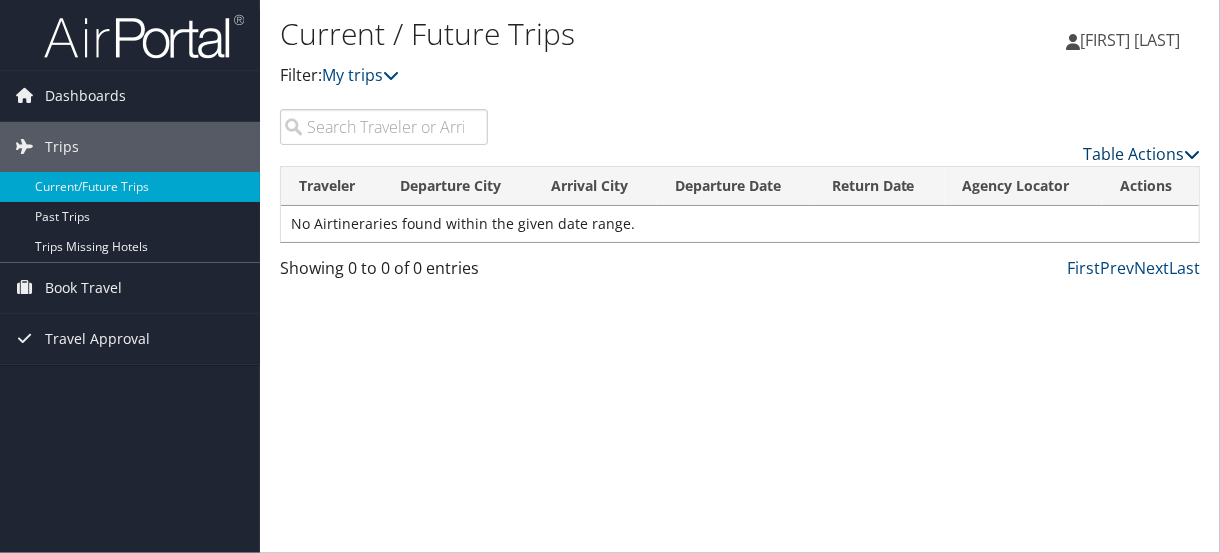 click on "Table Actions" at bounding box center (1141, 154) 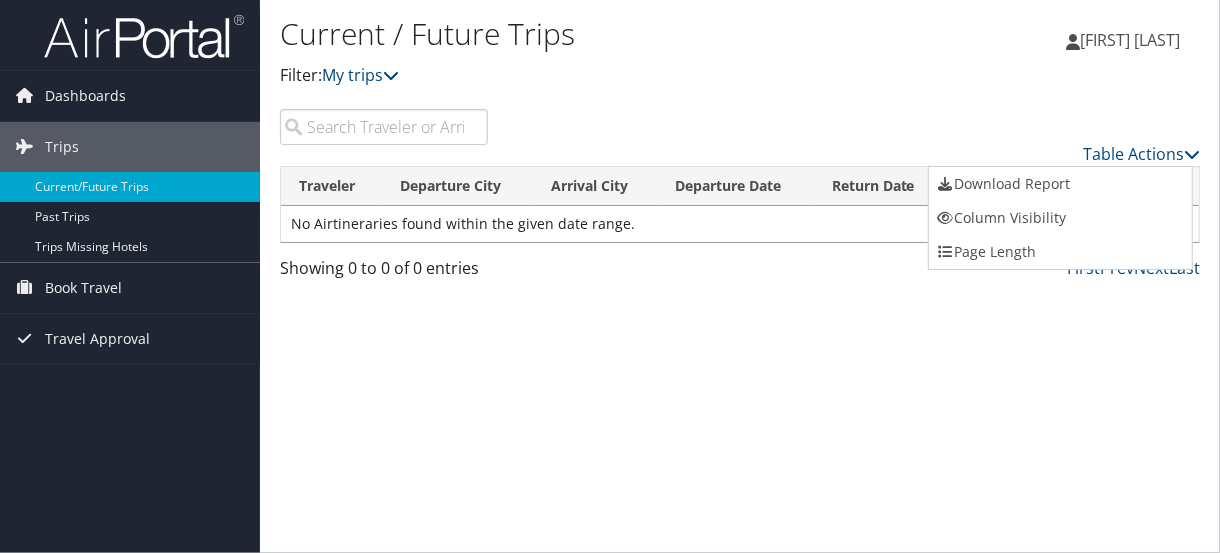 drag, startPoint x: 975, startPoint y: 324, endPoint x: 1064, endPoint y: 304, distance: 91.21951 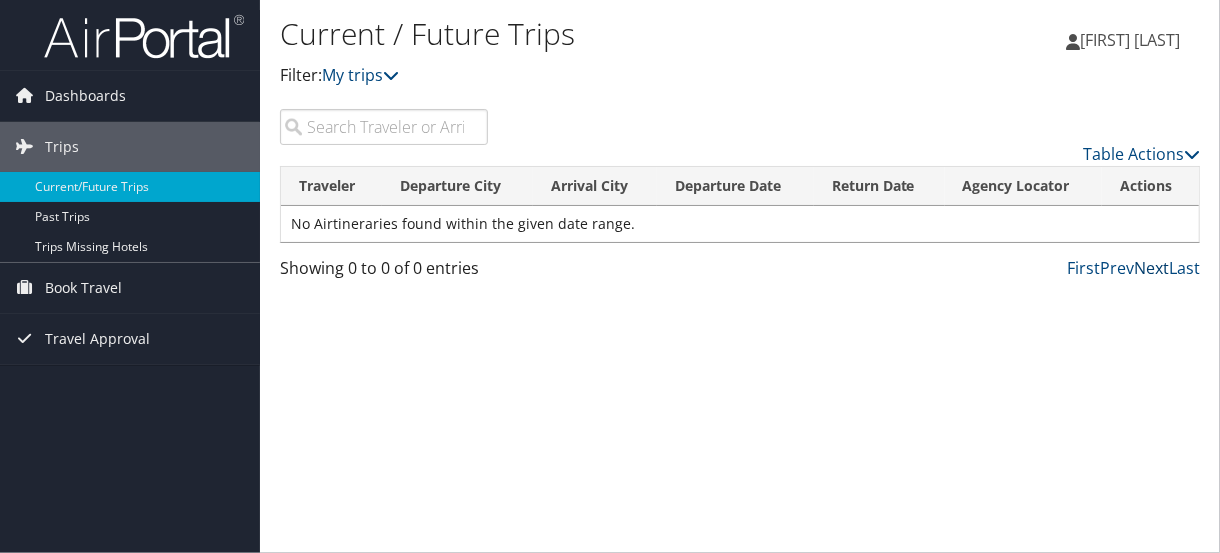 click on "Next" at bounding box center (1151, 268) 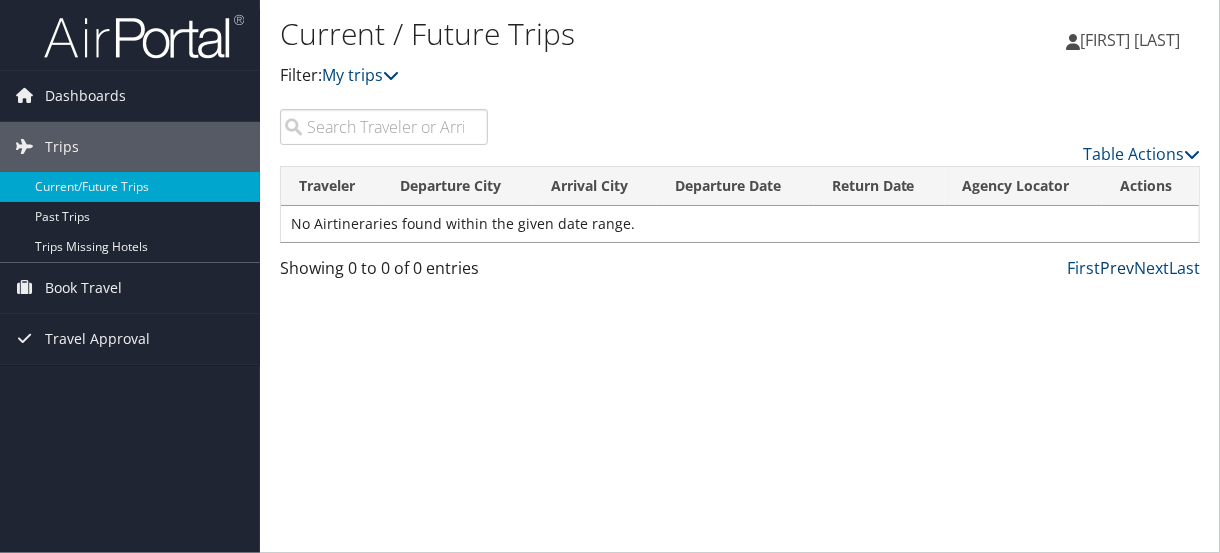 click on "Prev" at bounding box center [1117, 268] 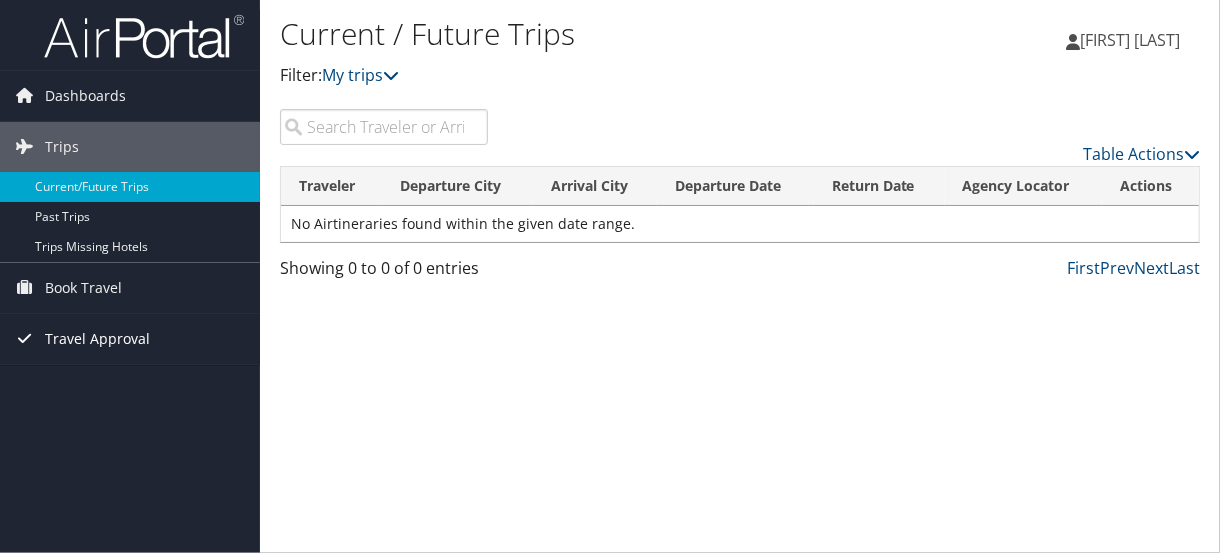 click on "Travel Approval" at bounding box center (97, 339) 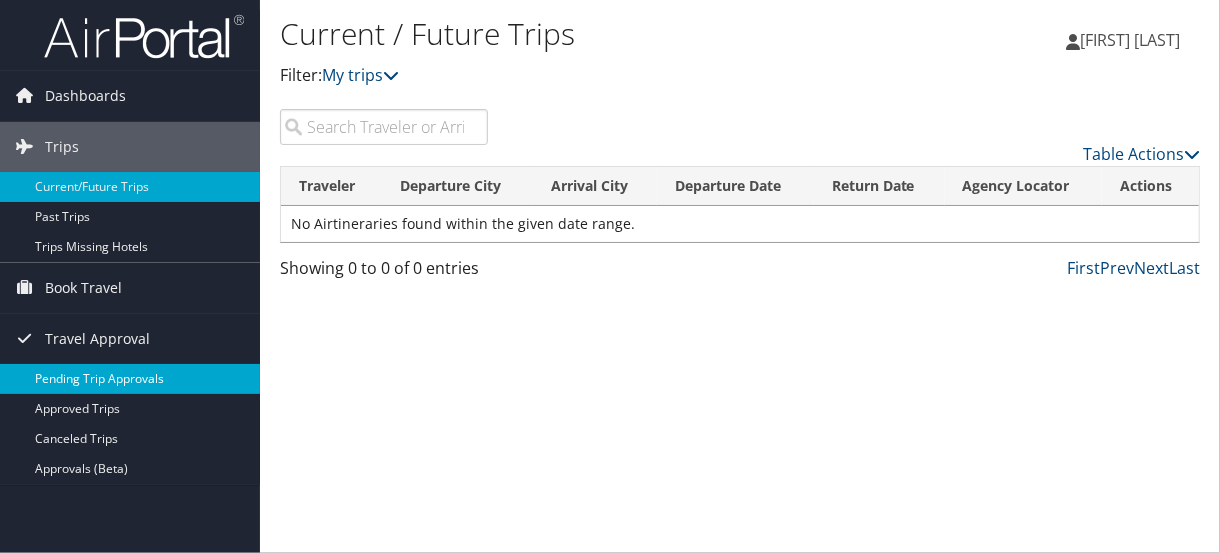 click on "Pending Trip Approvals" at bounding box center [130, 379] 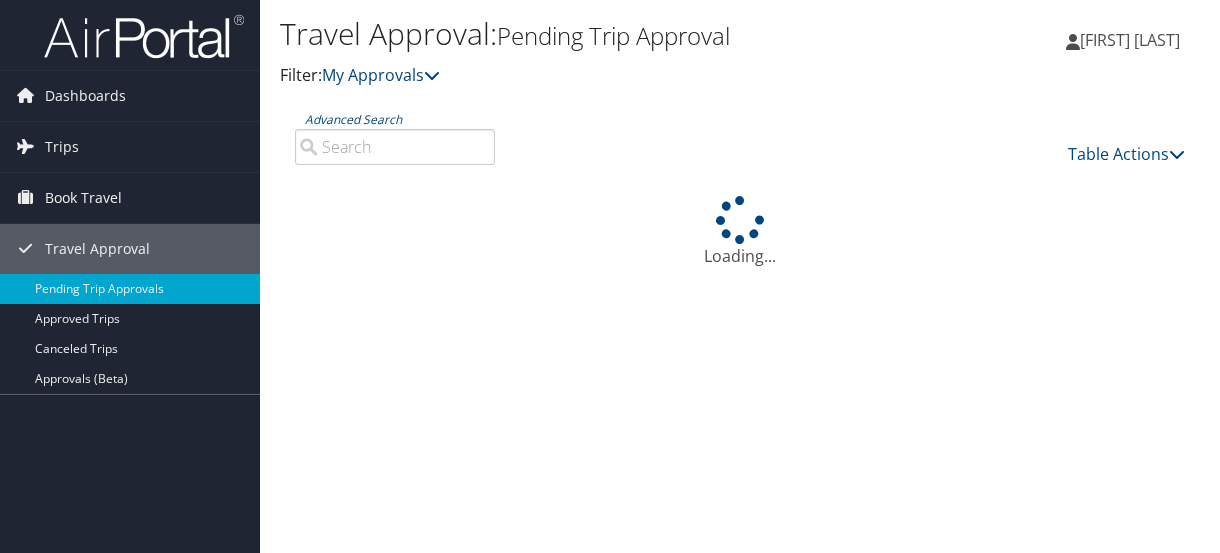 scroll, scrollTop: 0, scrollLeft: 0, axis: both 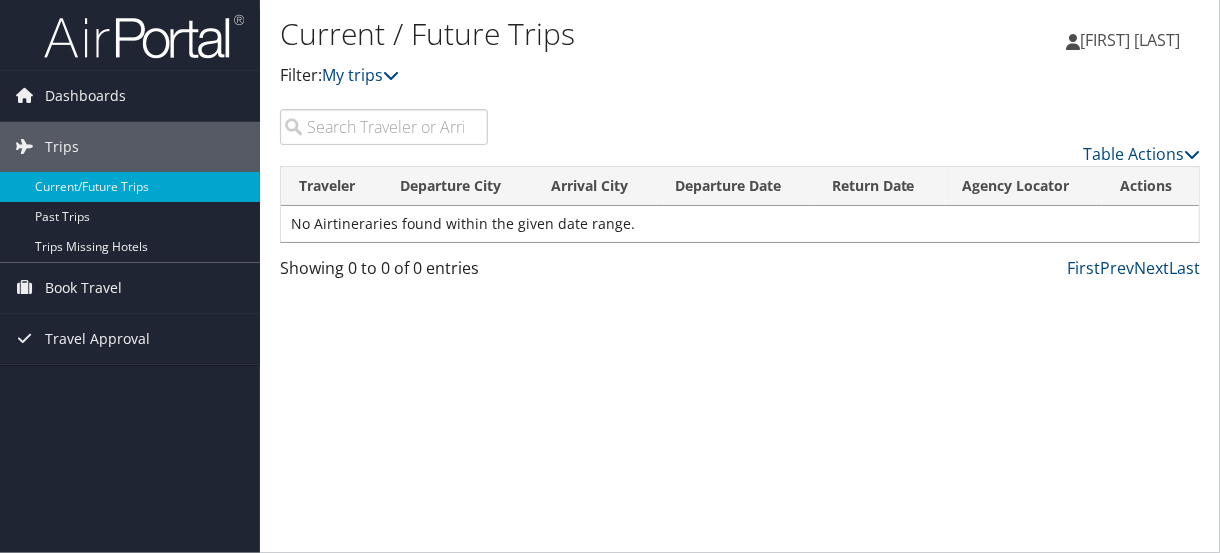 click on "[FIRST] [LAST]" at bounding box center (1130, 40) 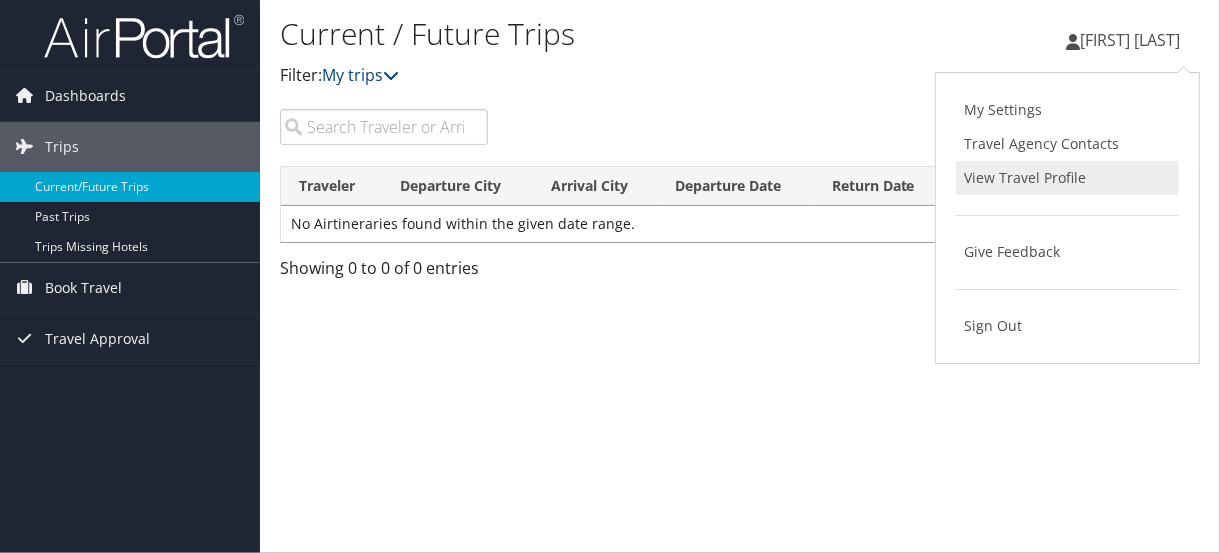 click on "View Travel Profile" at bounding box center [1067, 178] 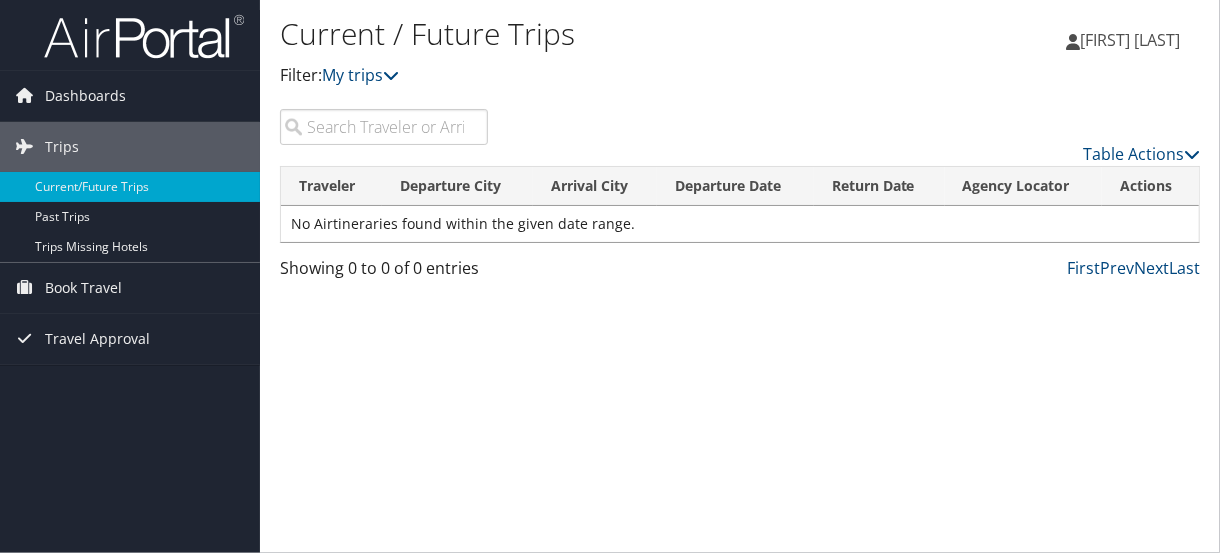 click on "[FIRST] [LAST]" at bounding box center [1130, 40] 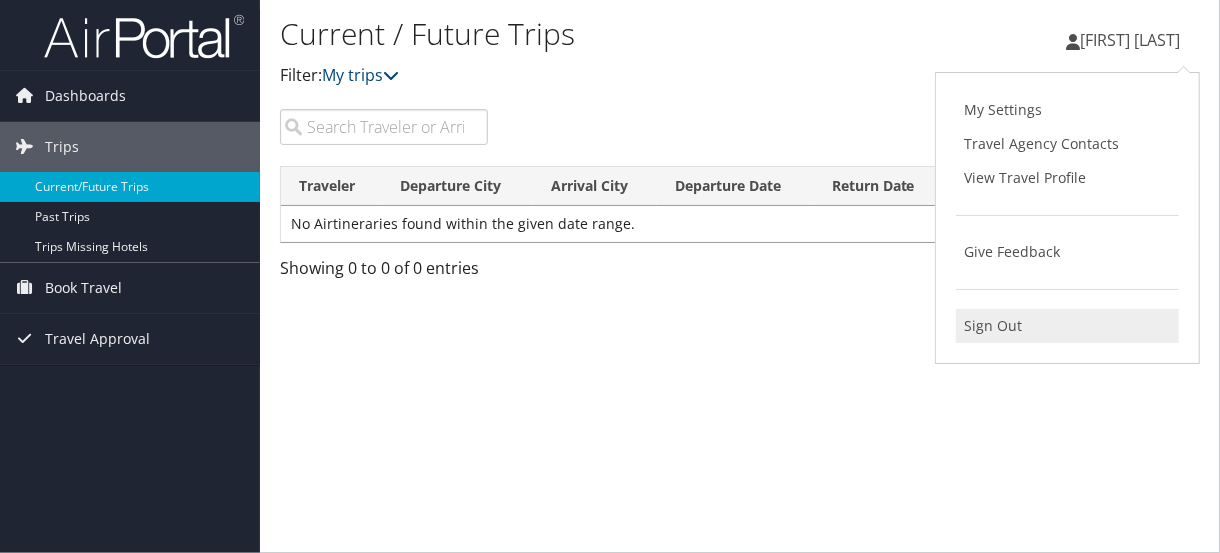 click on "Sign Out" at bounding box center (1067, 326) 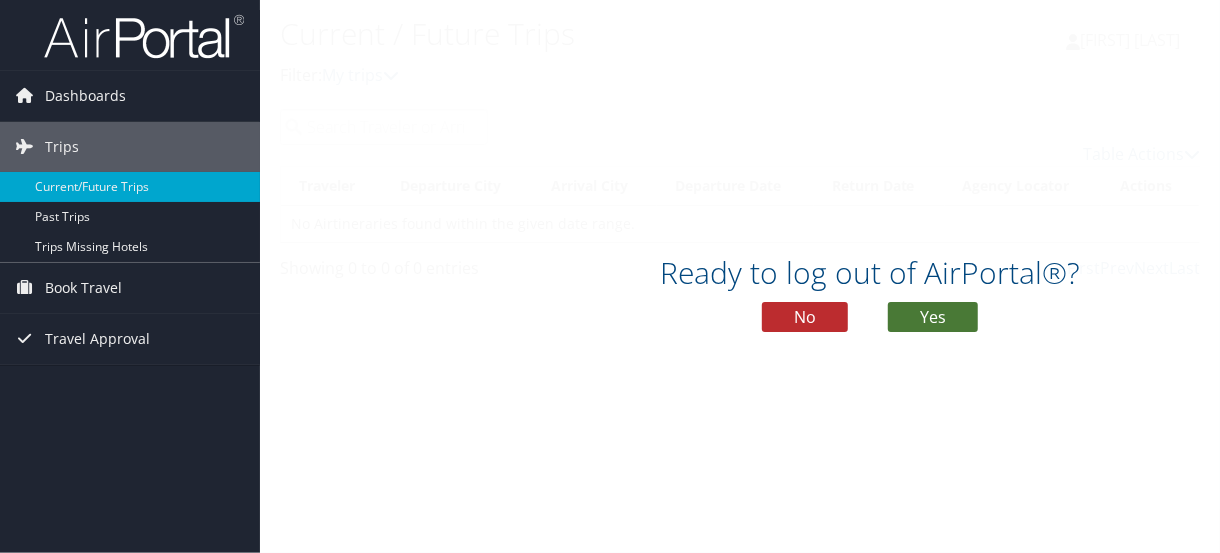click on "Yes" at bounding box center [933, 317] 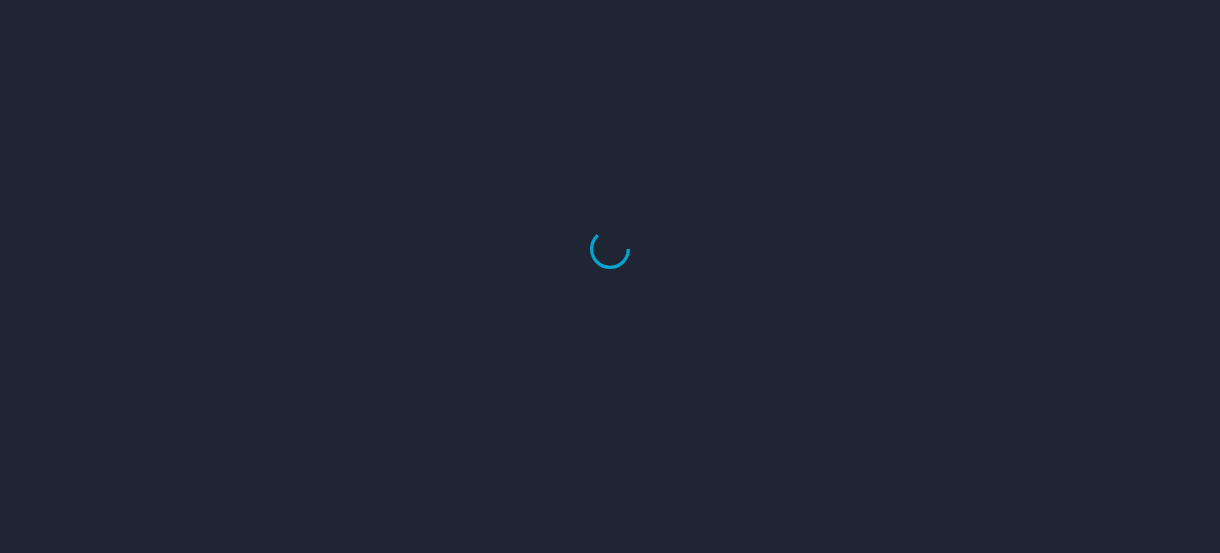 scroll, scrollTop: 0, scrollLeft: 0, axis: both 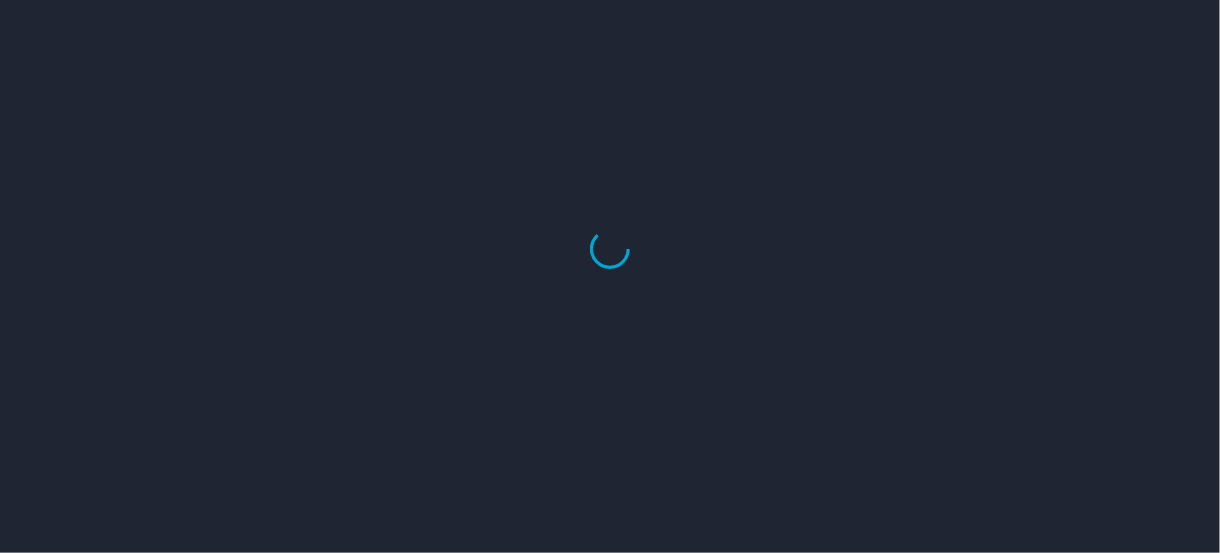 select on "US" 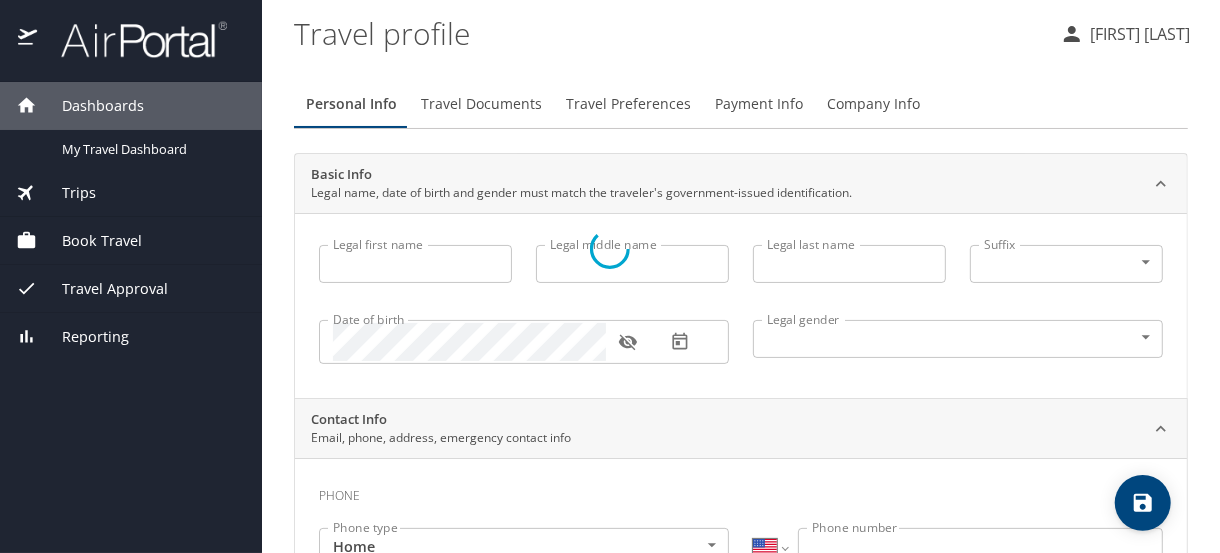 type on "[FIRST]" 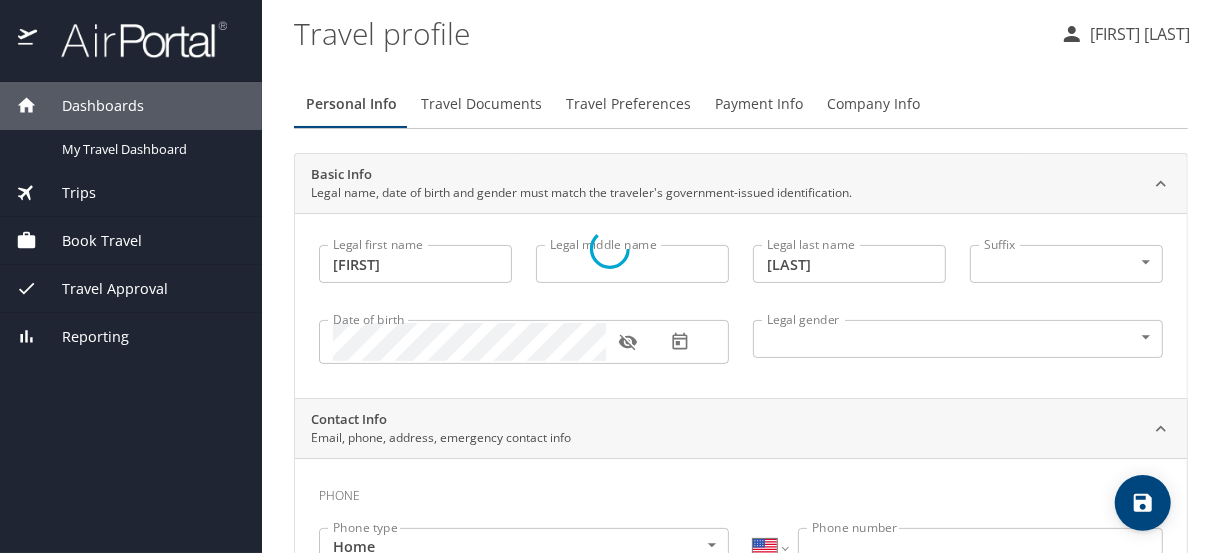 select on "US" 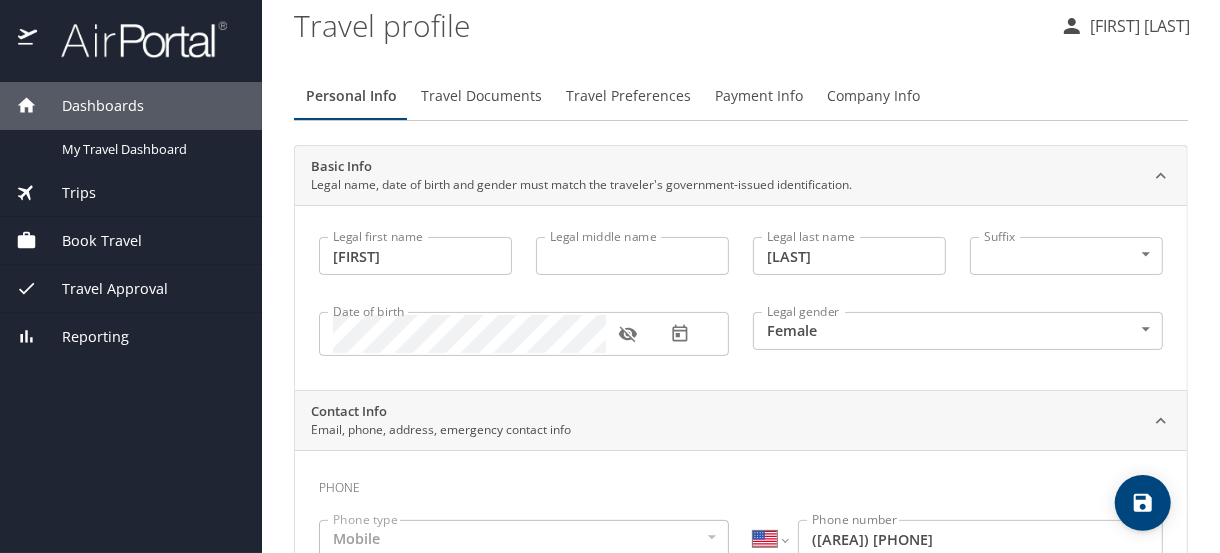scroll, scrollTop: 0, scrollLeft: 0, axis: both 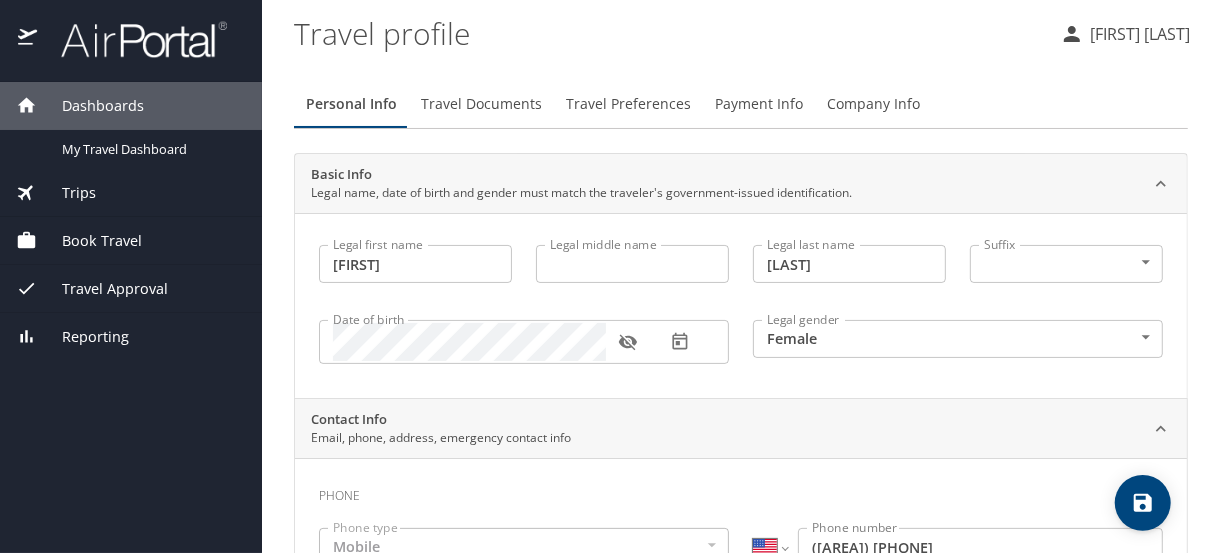 click on "Travel Documents" at bounding box center (481, 104) 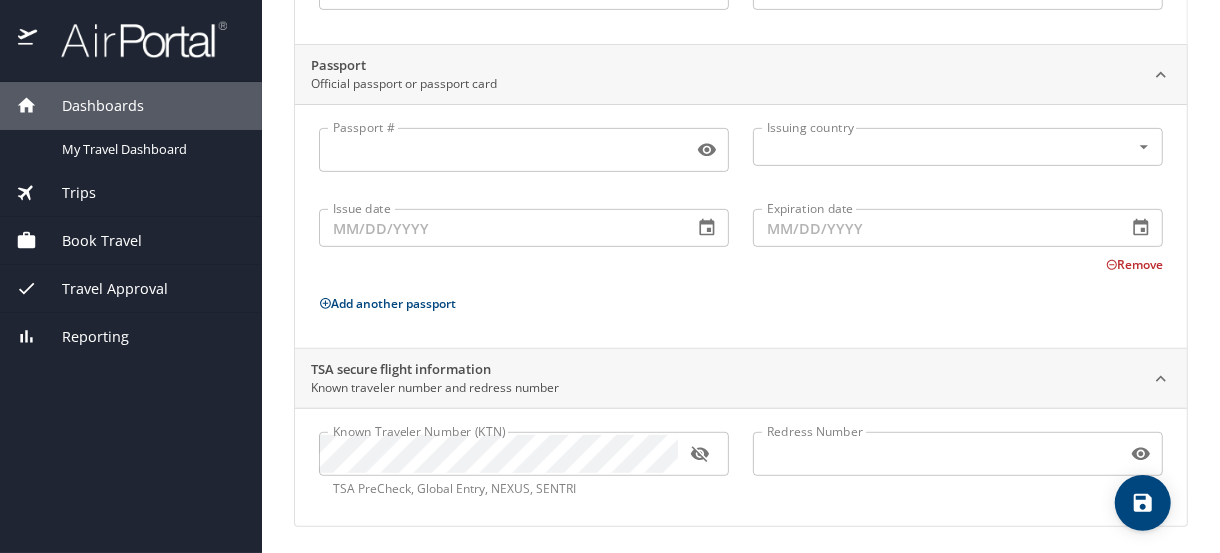 scroll, scrollTop: 357, scrollLeft: 0, axis: vertical 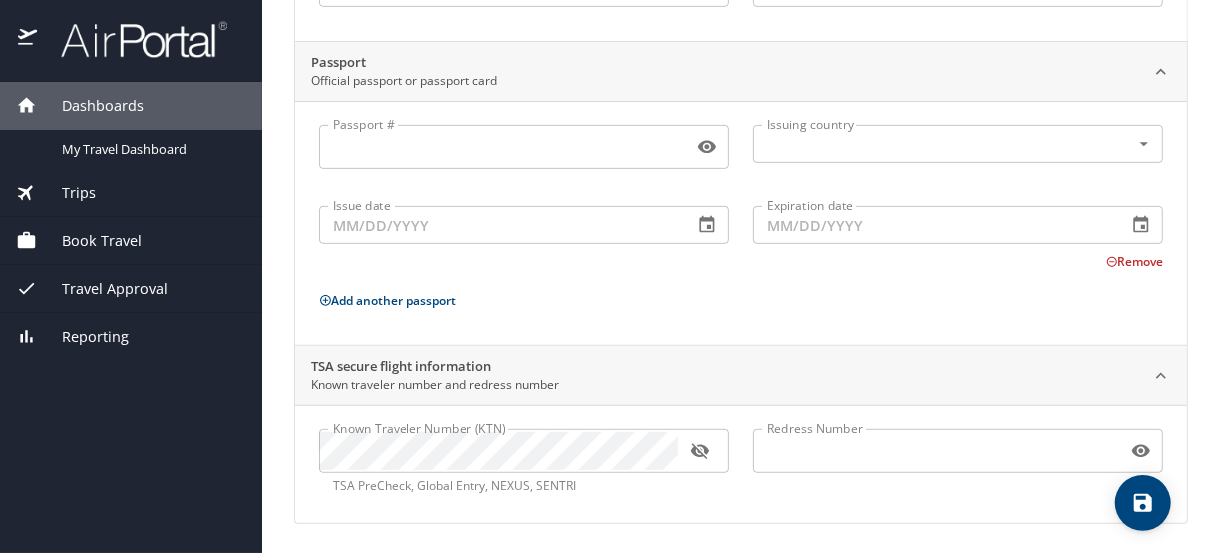 click 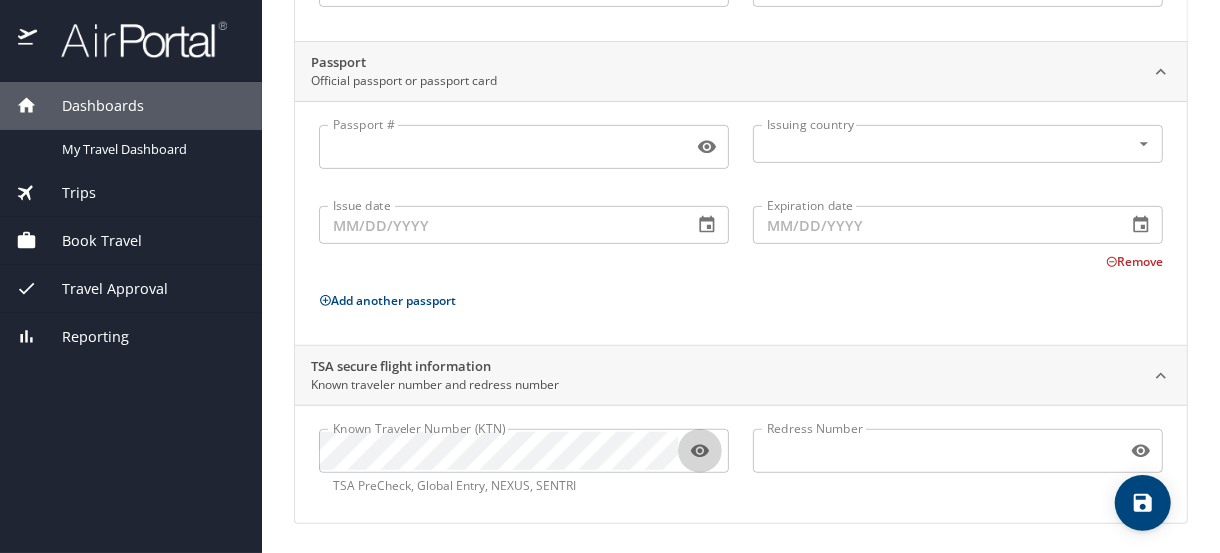 click 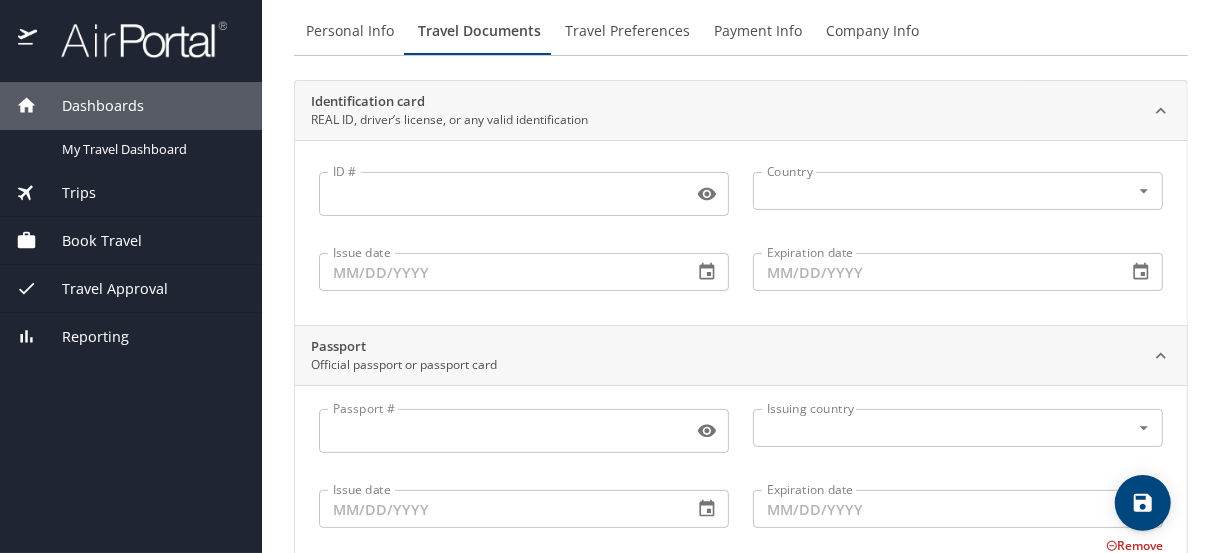 scroll, scrollTop: 0, scrollLeft: 0, axis: both 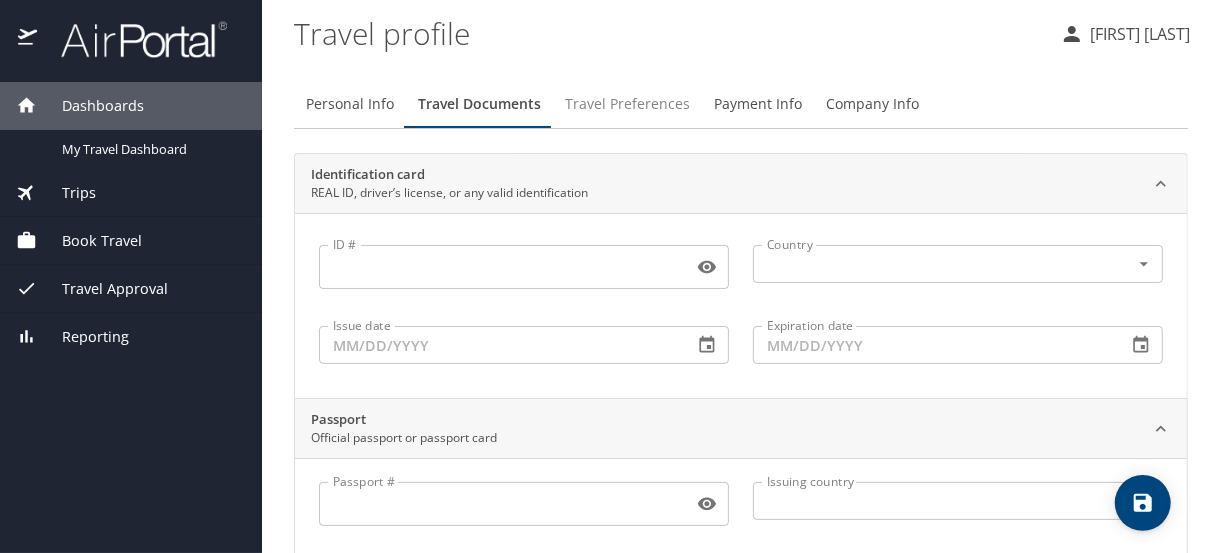 click on "Travel Preferences" at bounding box center (627, 104) 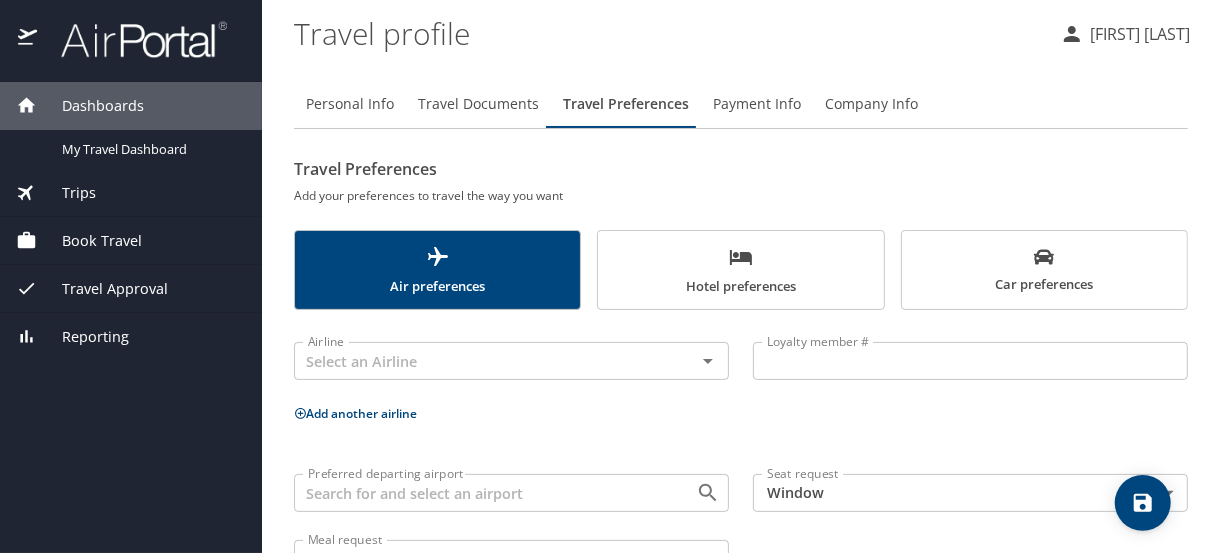 scroll, scrollTop: 67, scrollLeft: 0, axis: vertical 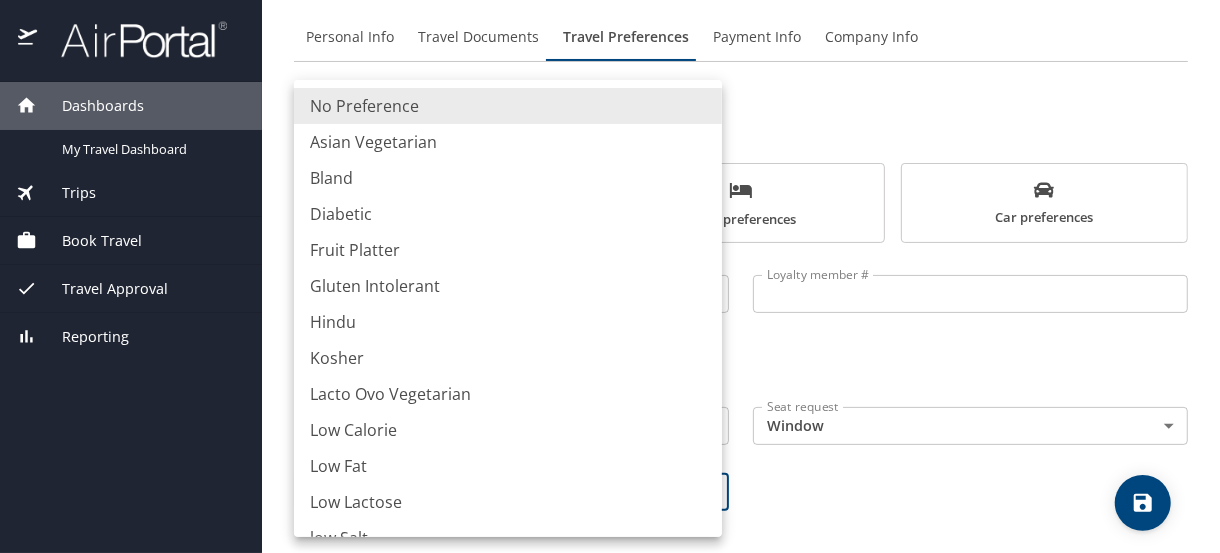 click on "Dashboards My Travel Dashboard Trips Current / Future Trips Past Trips Trips Missing Hotel Book Travel Approval Request (Beta) Book/Manage Online Trips Travel Approval Pending Trip Approvals Approved Trips Canceled Trips Approvals (Beta) Reporting Travel profile Karla Vidrine Personal Info Travel Documents Travel Preferences Payment Info Company Info Travel Preferences Add your preferences to travel the way you want Air preferences Hotel preferences Car preferences Airline Airline   Loyalty member # Loyalty member #  Add another airline Preferred departing airport Preferred departing airport   Seat request Window Window Seat request   Meal request No Preference NotApplicable Meal request My settings Travel agency contacts View travel profile Give feedback Sign out No Preference Asian Vegetarian Bland Diabetic Fruit Platter Gluten Intolerant Hindu Kosher Lacto Ovo Vegetarian Low Calorie Low Fat Low Lactose low Salt Muslim No Fish Peanut Free Sea Food Vegetarian Jain Vegetarian Oriental Vegetarian Raw" at bounding box center [610, 276] 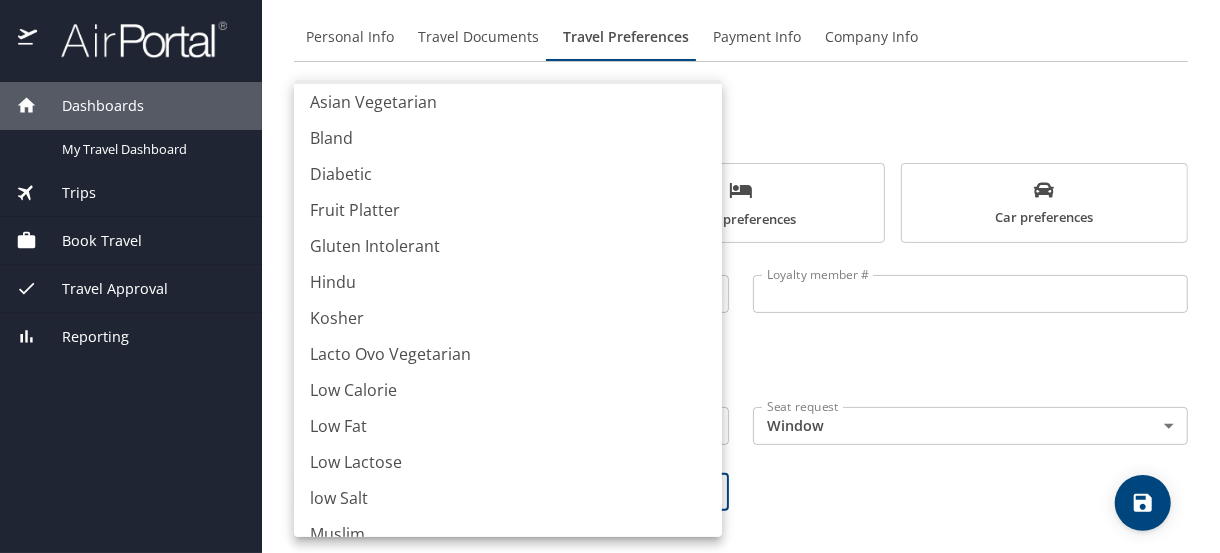 click at bounding box center (610, 276) 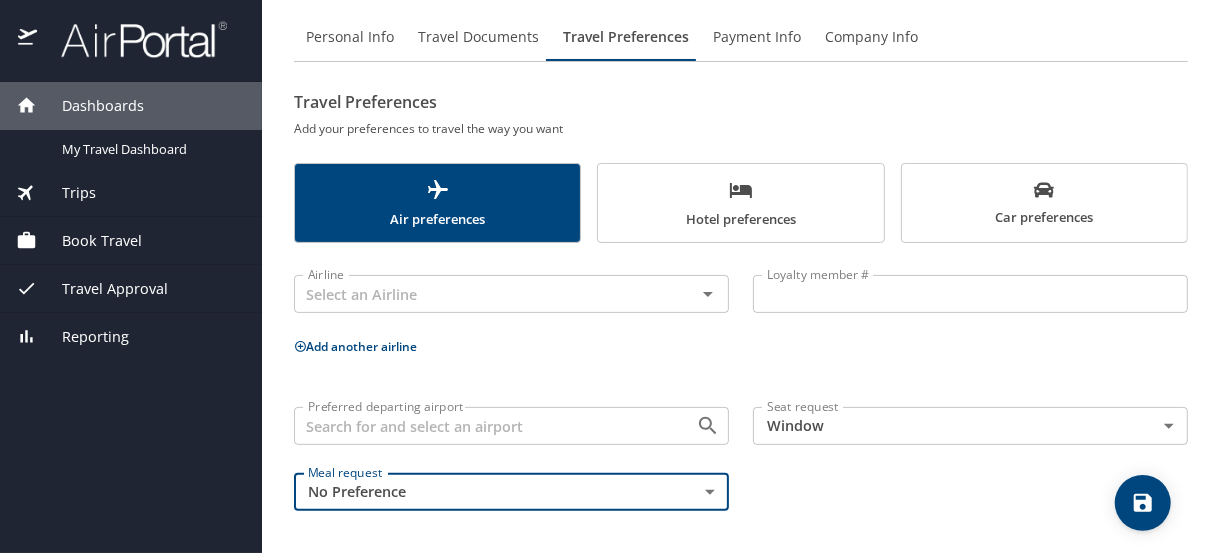 click on "Payment Info" at bounding box center (757, 37) 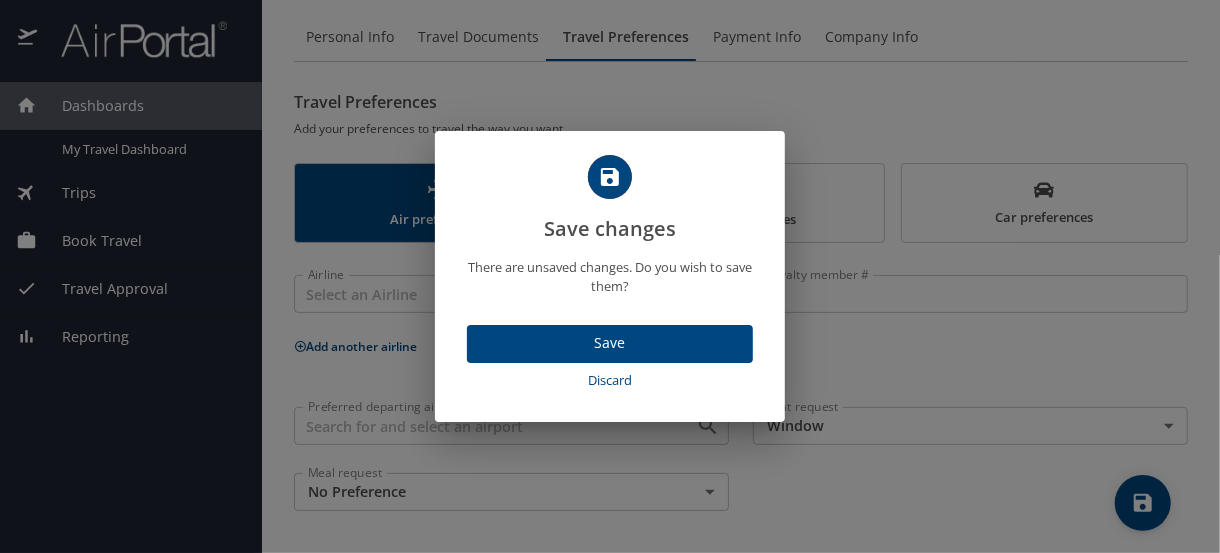 click on "Save changes There are unsaved changes. Do you wish to save them? Save Discard" at bounding box center [610, 276] 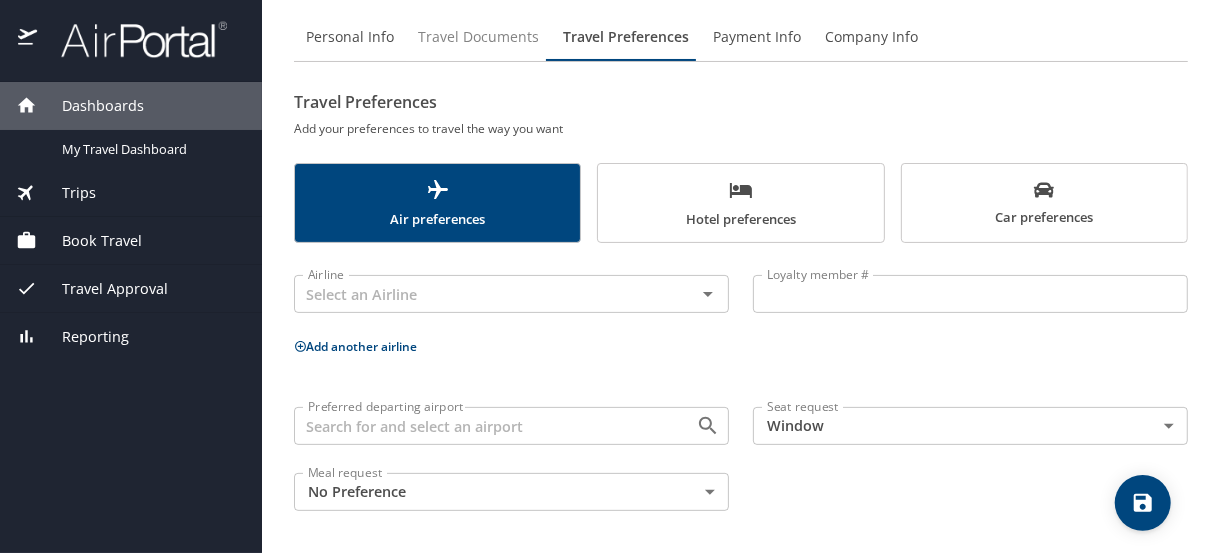 click on "Travel Documents" at bounding box center [478, 37] 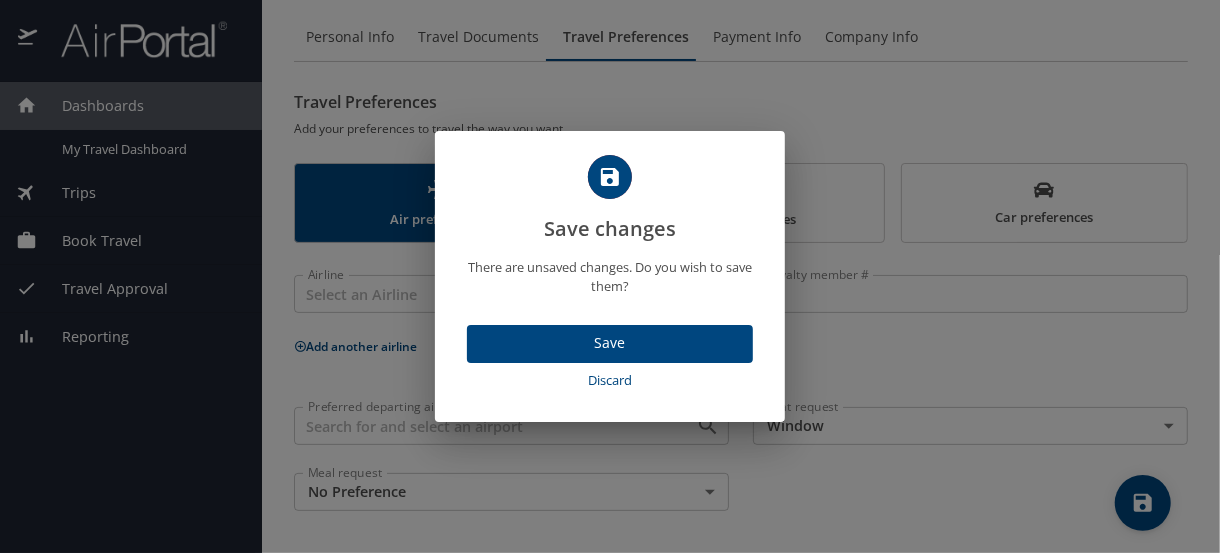 click on "Save changes There are unsaved changes. Do you wish to save them? Save Discard" at bounding box center (610, 276) 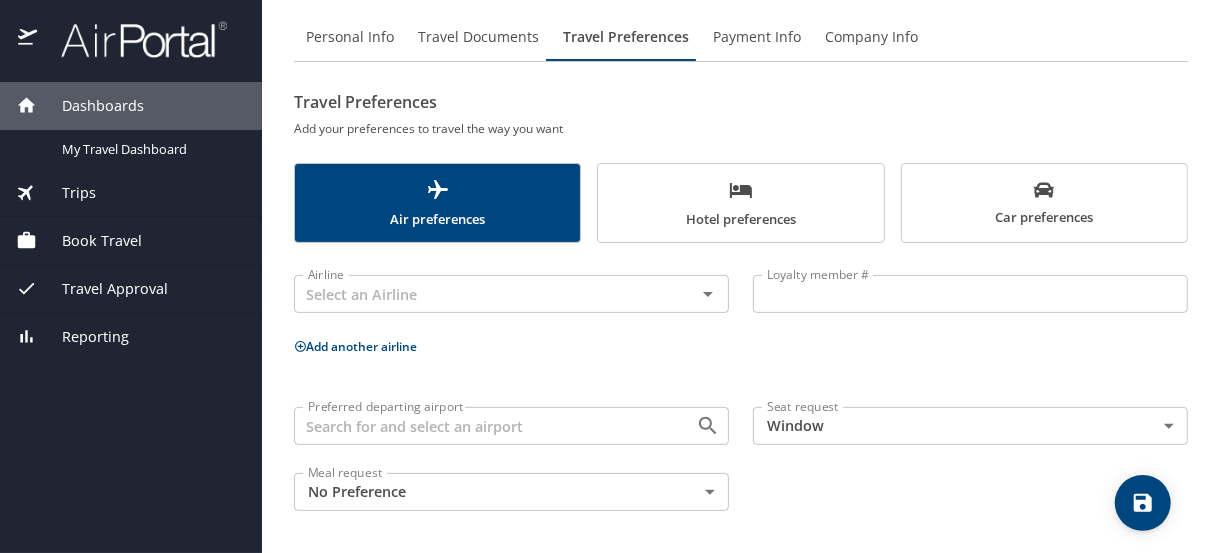 scroll, scrollTop: 0, scrollLeft: 0, axis: both 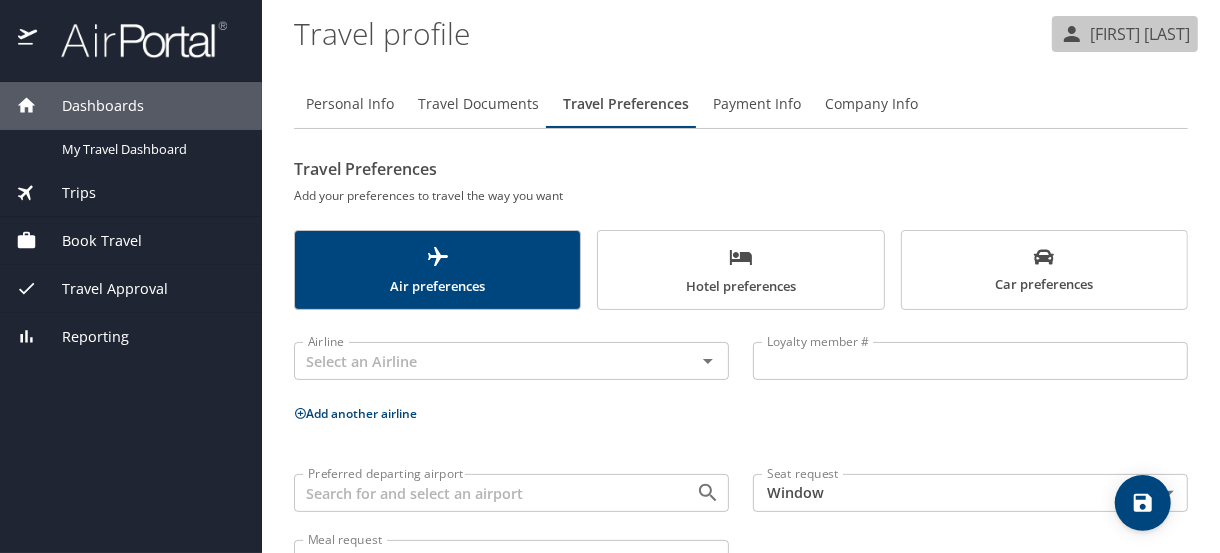 click on "Karla Vidrine" at bounding box center (1137, 34) 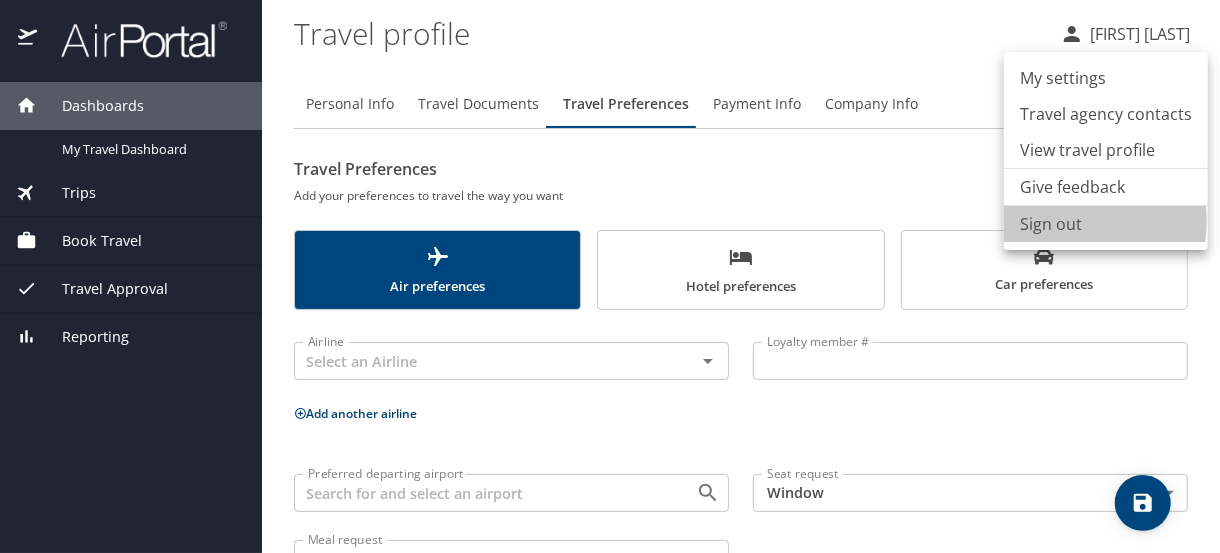 click on "Sign out" at bounding box center (1106, 224) 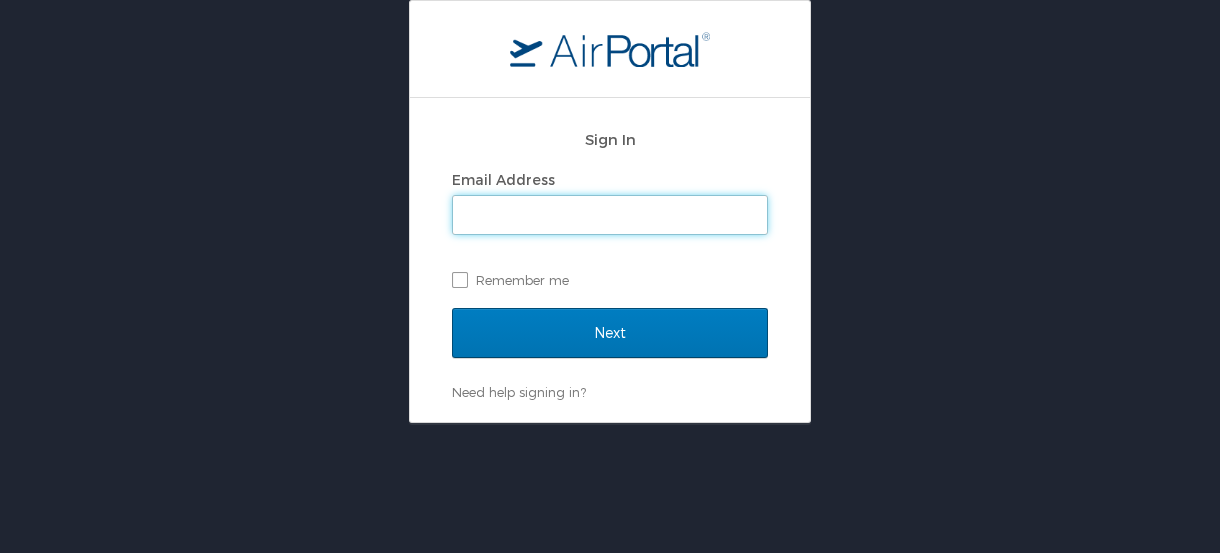 scroll, scrollTop: 0, scrollLeft: 0, axis: both 